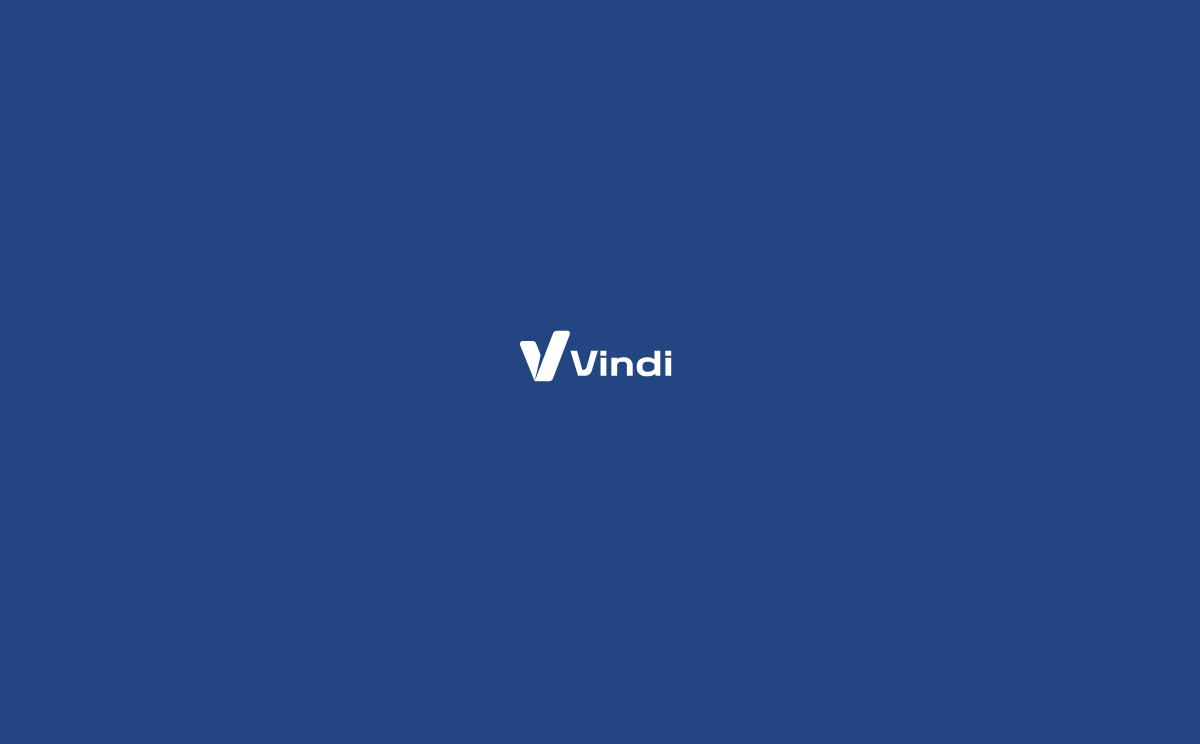 scroll, scrollTop: 0, scrollLeft: 0, axis: both 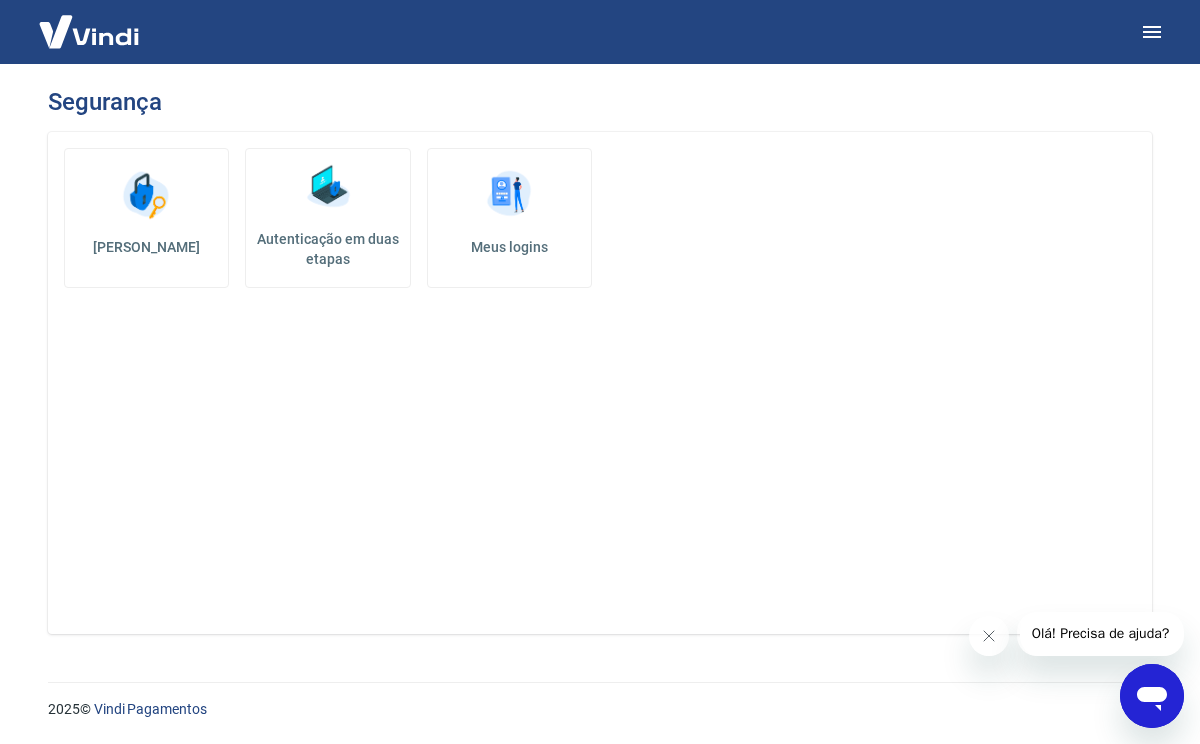 click on "Autenticação em duas etapas" at bounding box center (327, 218) 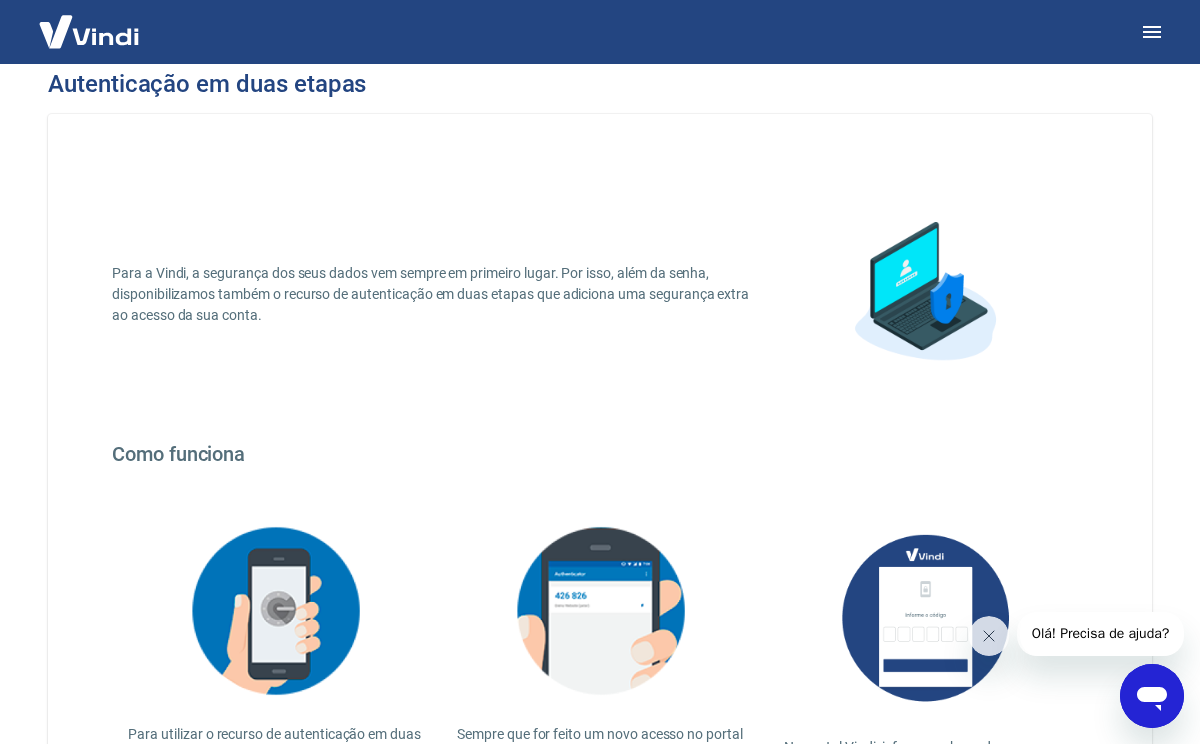 scroll, scrollTop: 0, scrollLeft: 0, axis: both 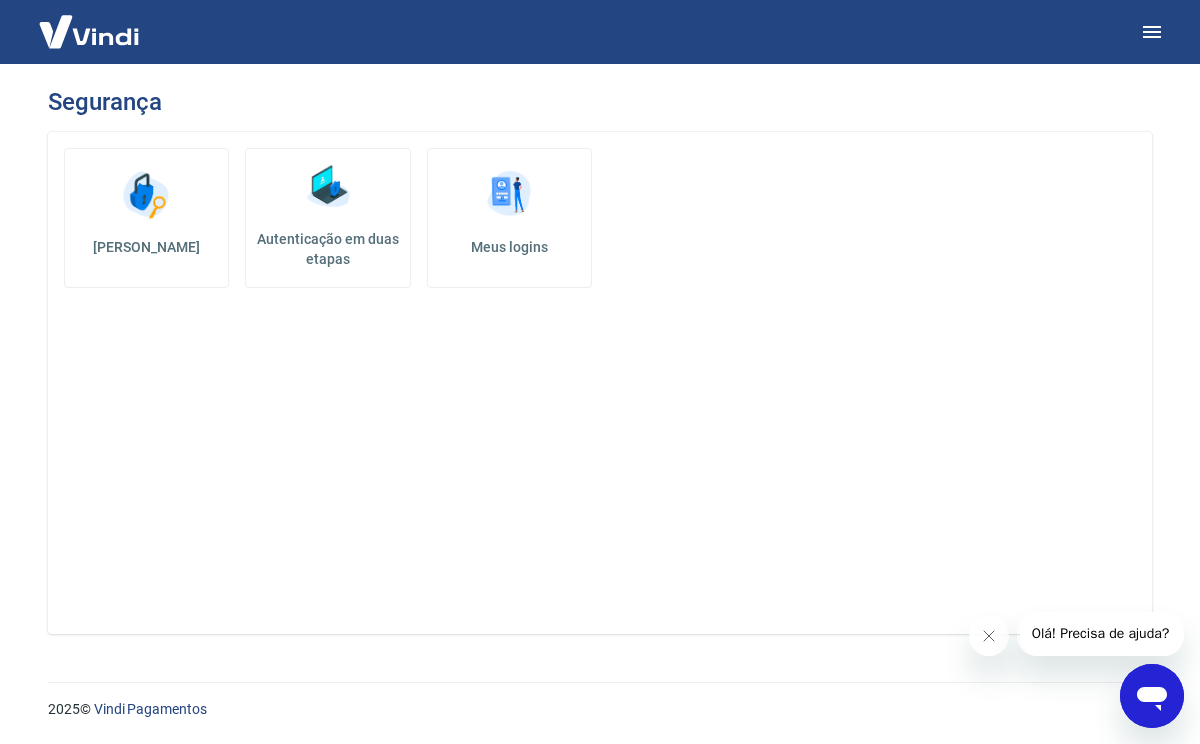 click on "Meus logins" at bounding box center (509, 247) 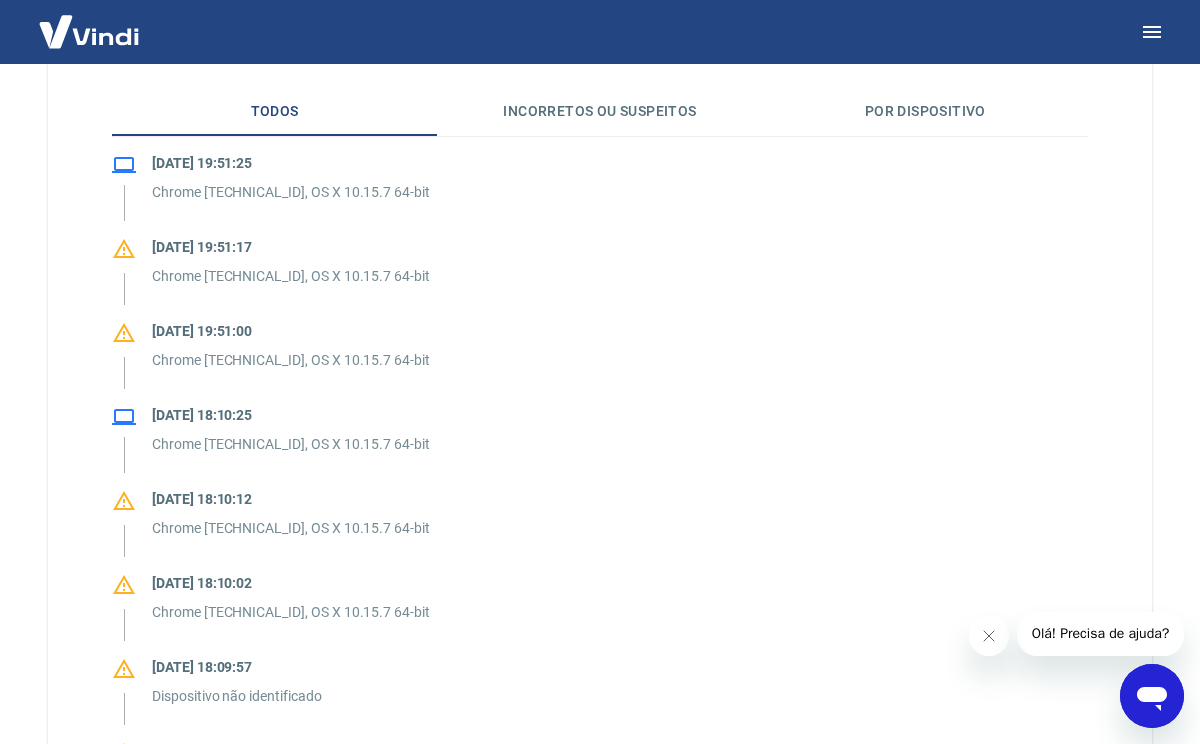 scroll, scrollTop: 0, scrollLeft: 0, axis: both 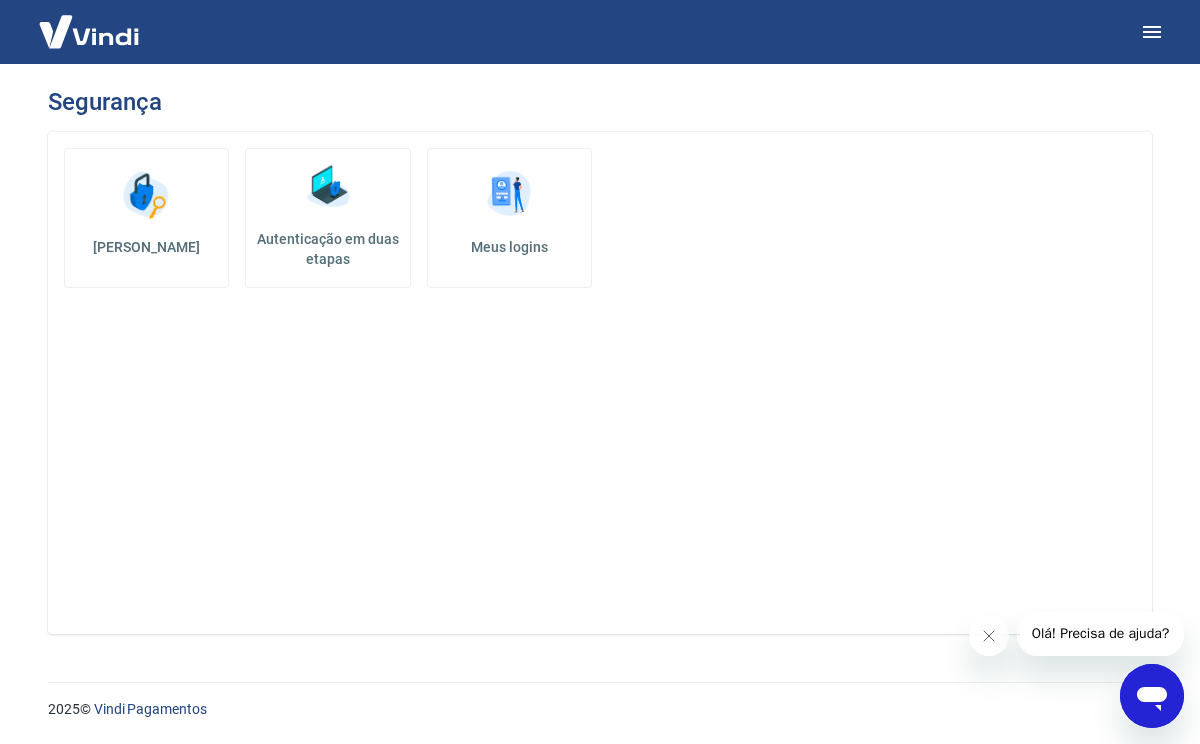 click on "Autenticação em duas etapas" at bounding box center [327, 249] 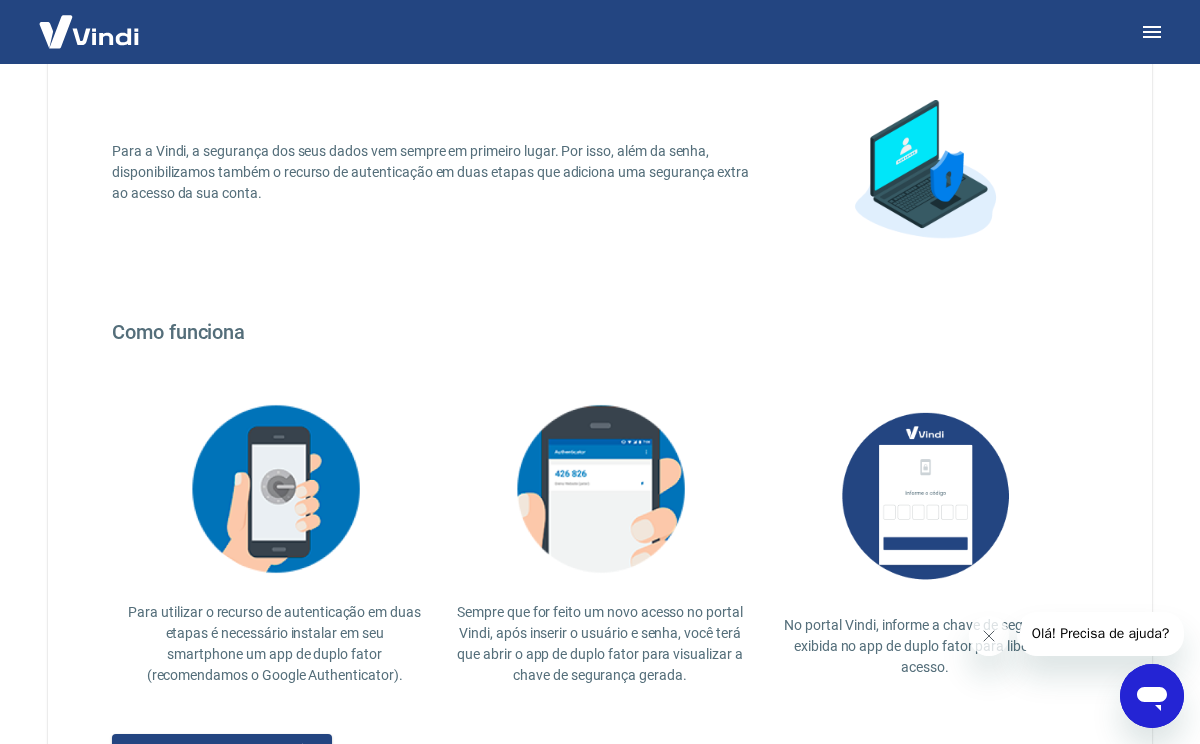 scroll, scrollTop: 0, scrollLeft: 0, axis: both 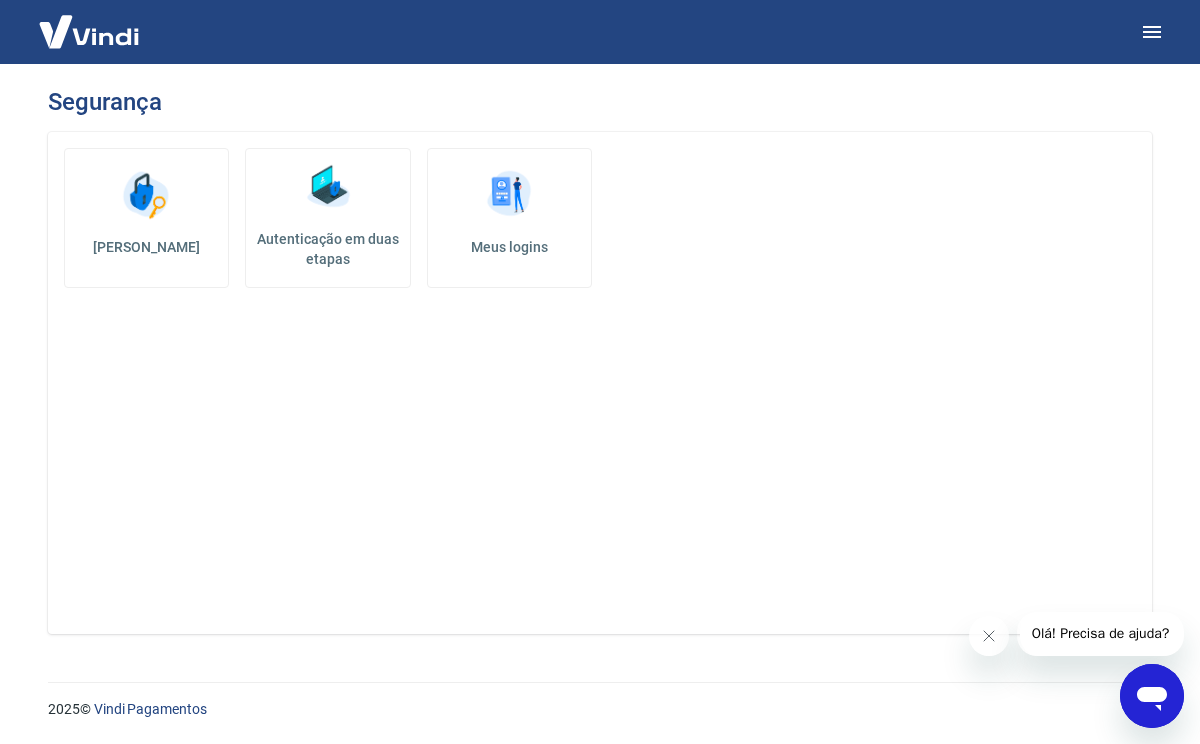 click at bounding box center (89, 31) 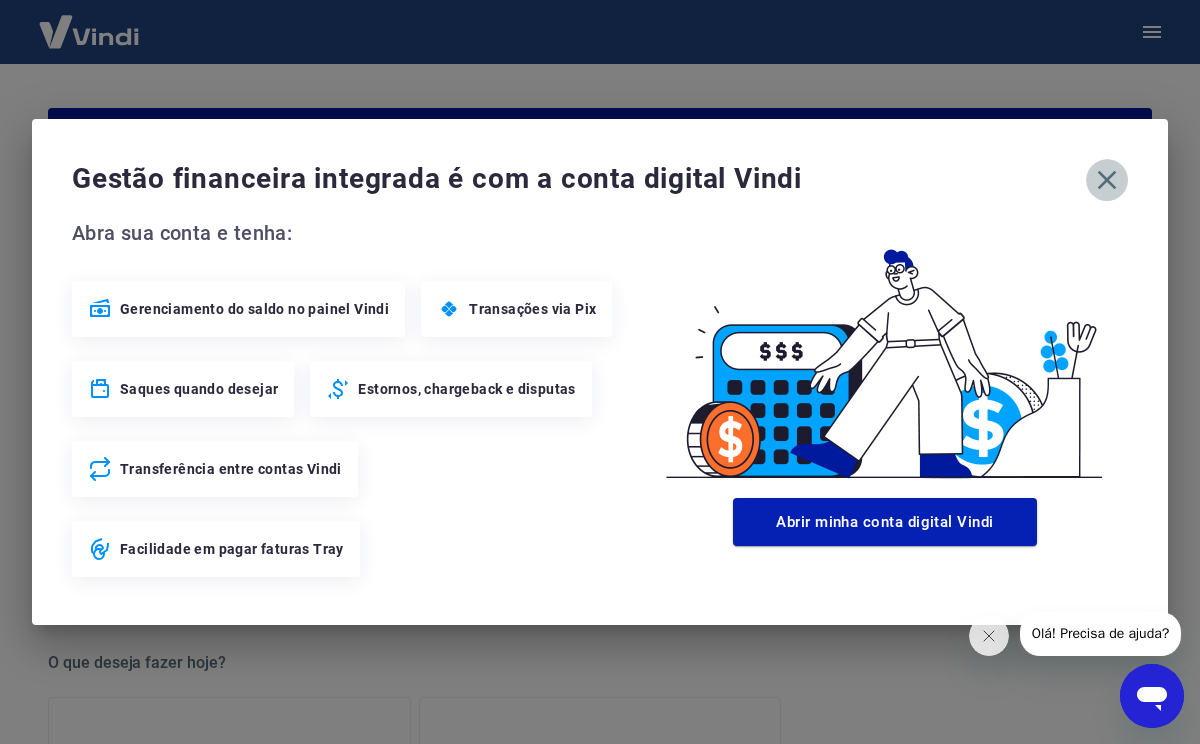 click 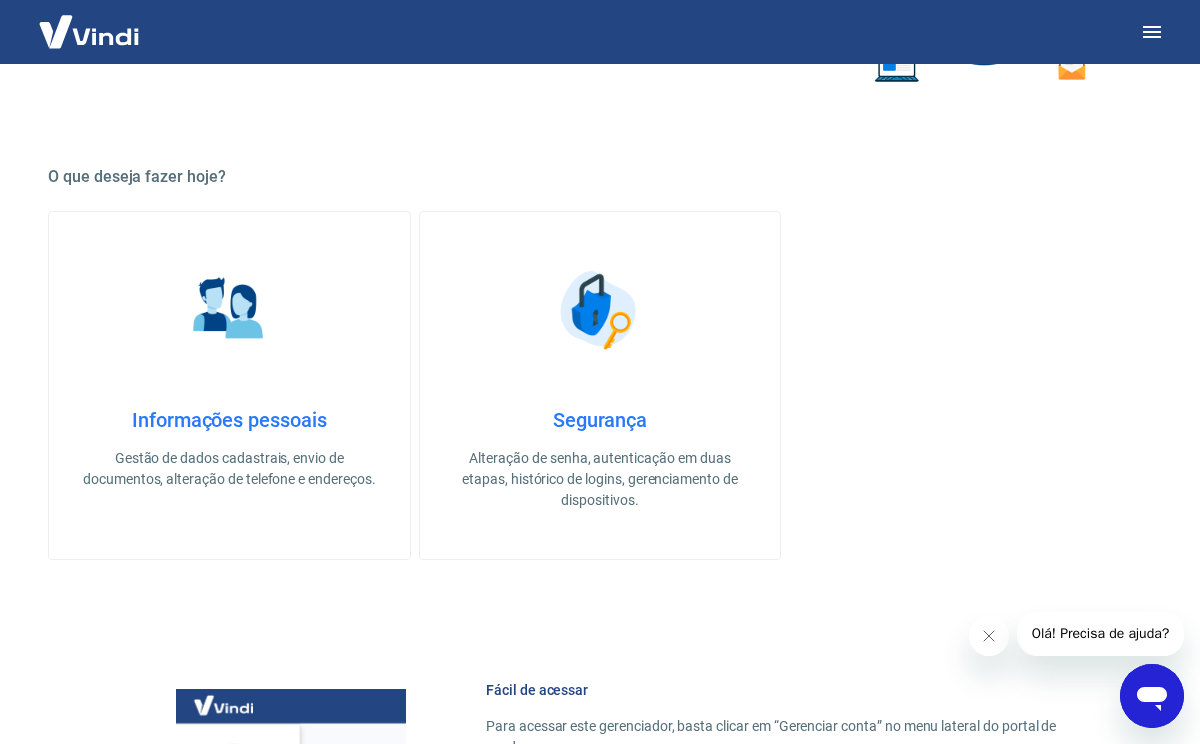 scroll, scrollTop: 600, scrollLeft: 0, axis: vertical 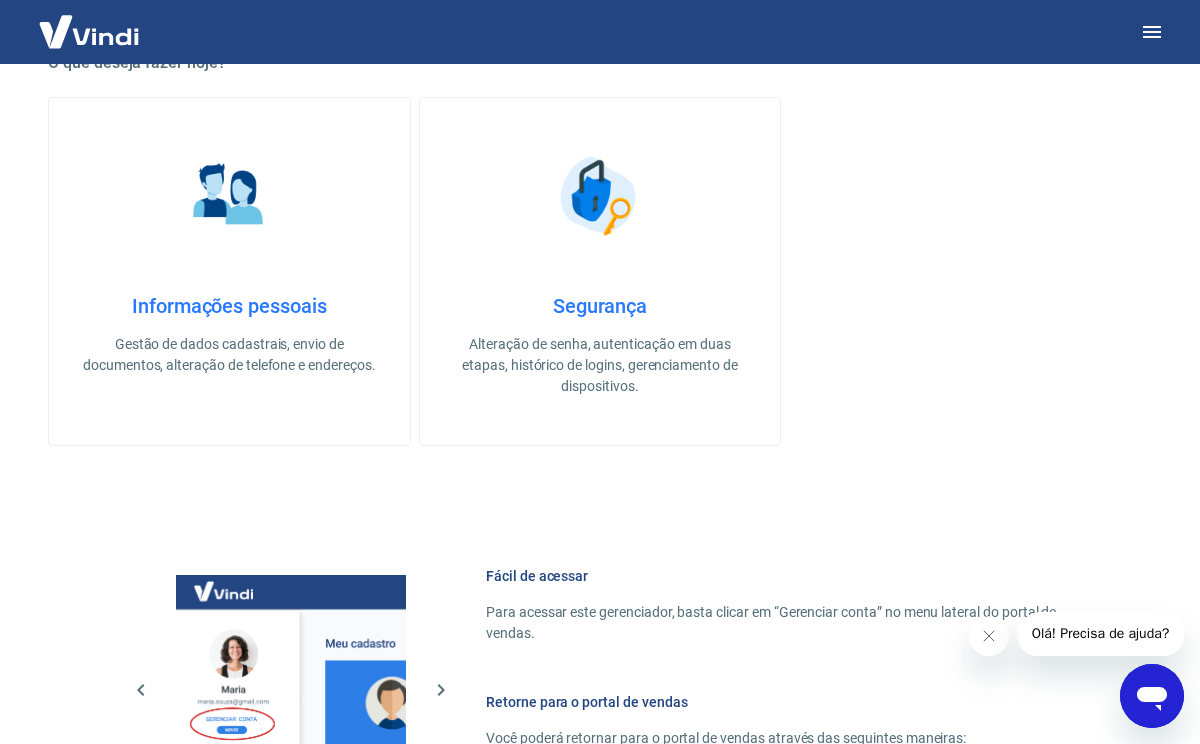 click on "Gestão de dados cadastrais, envio de documentos, alteração de telefone e endereços." at bounding box center (229, 355) 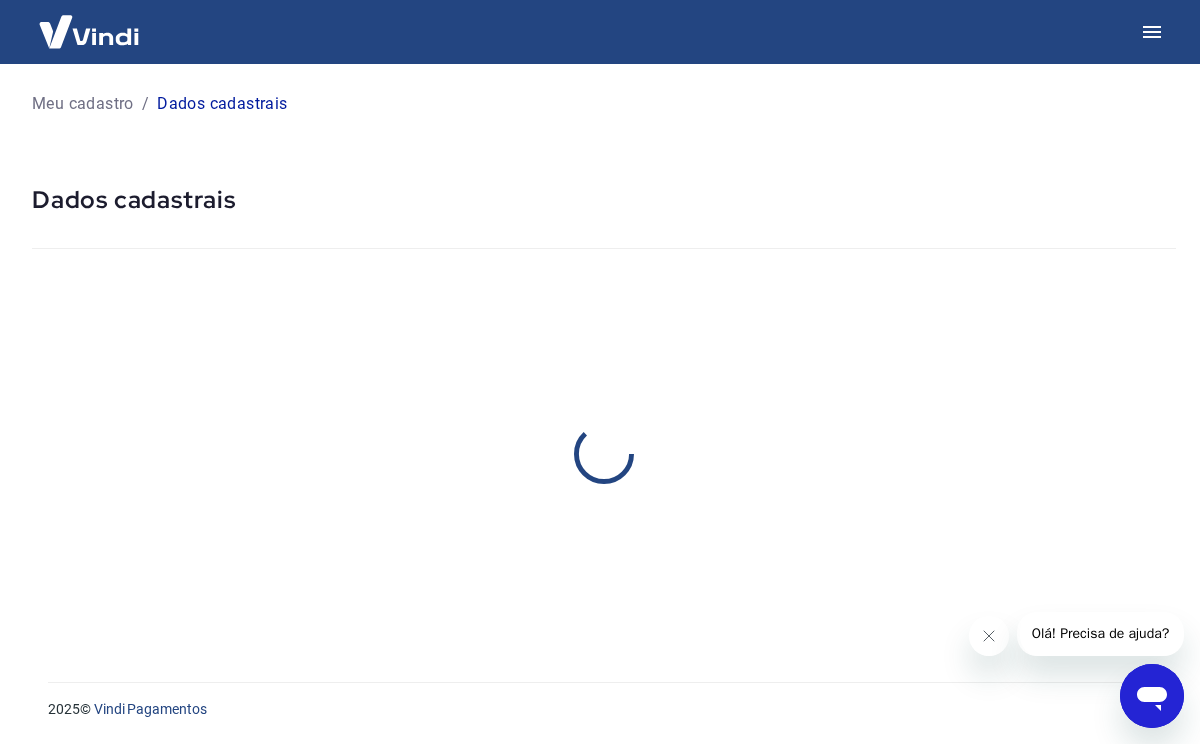 scroll, scrollTop: 0, scrollLeft: 0, axis: both 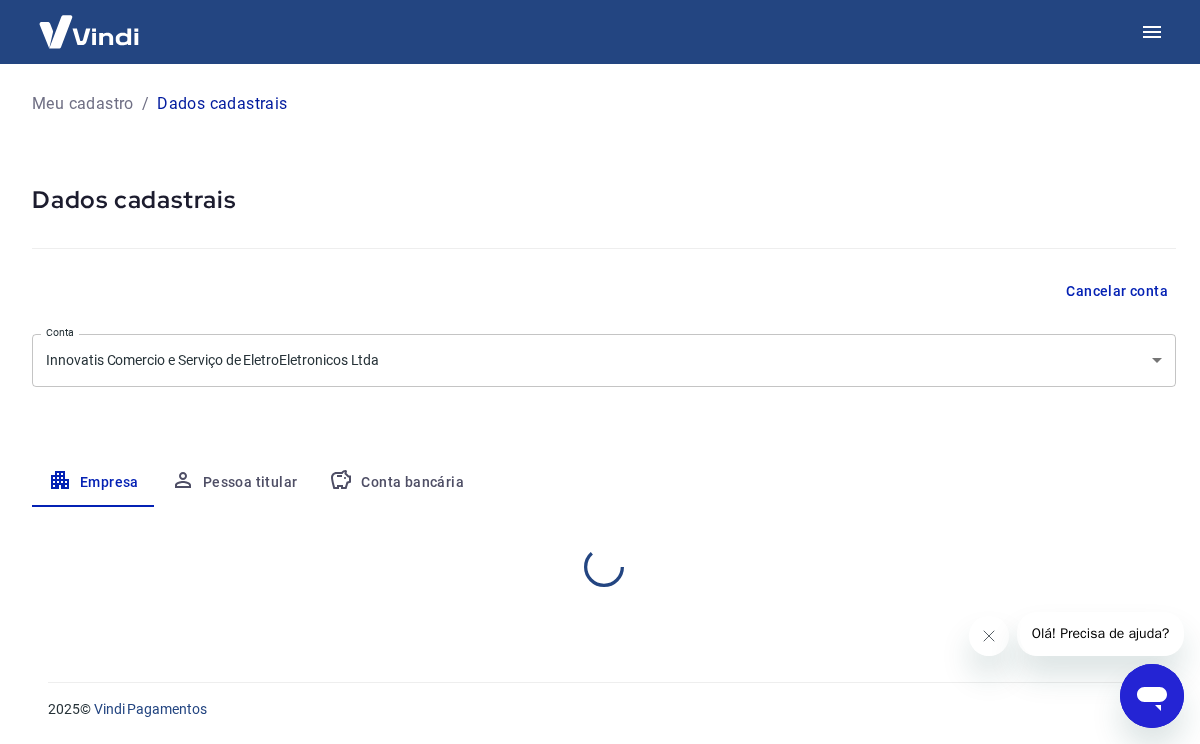 select on "SP" 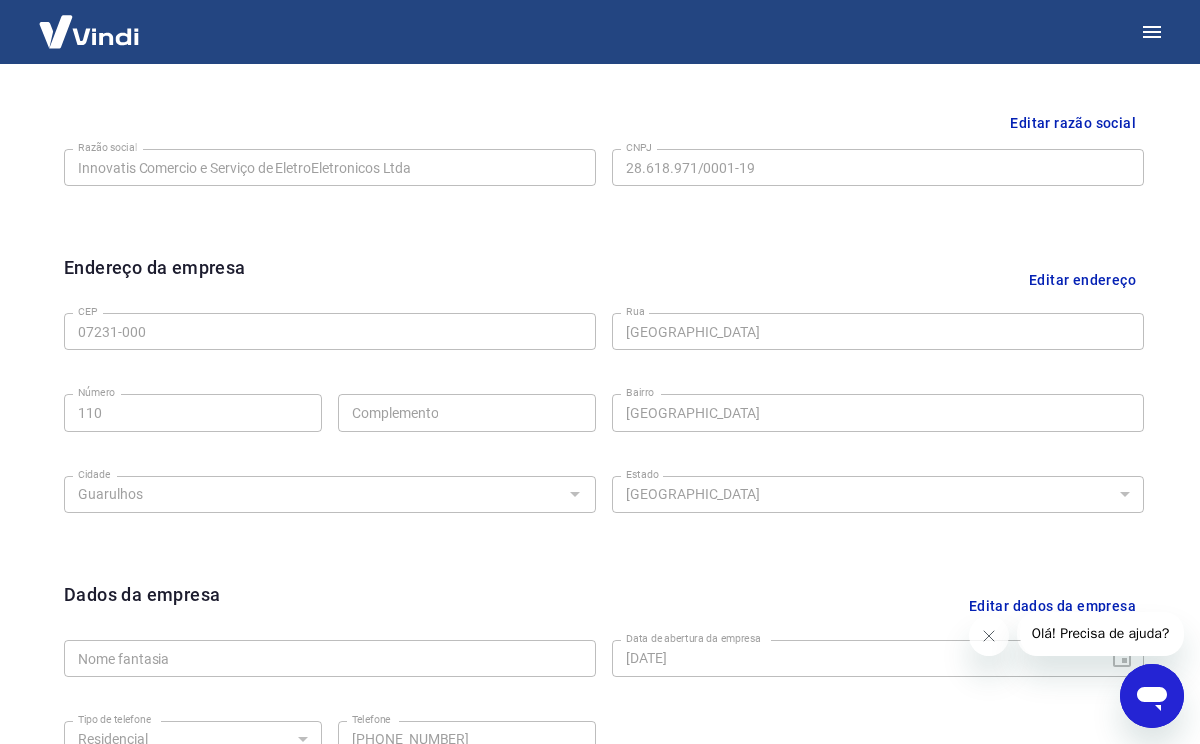 scroll, scrollTop: 0, scrollLeft: 0, axis: both 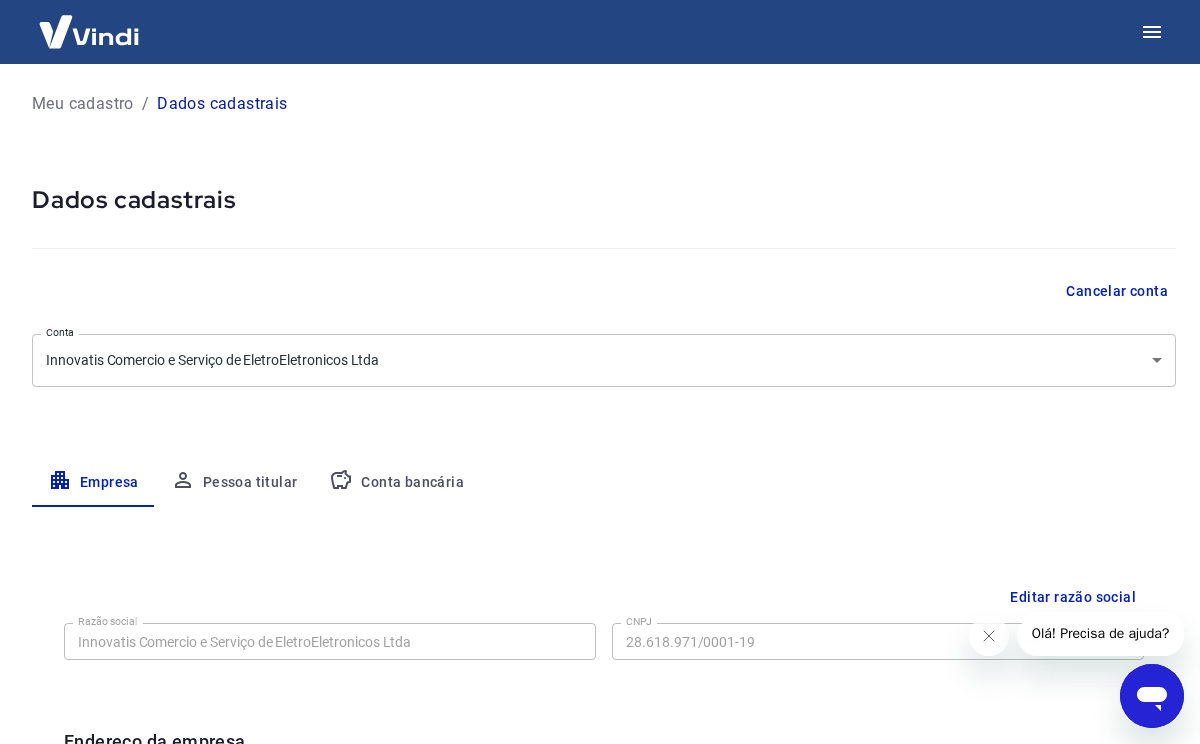 click on "Pessoa titular" at bounding box center (234, 483) 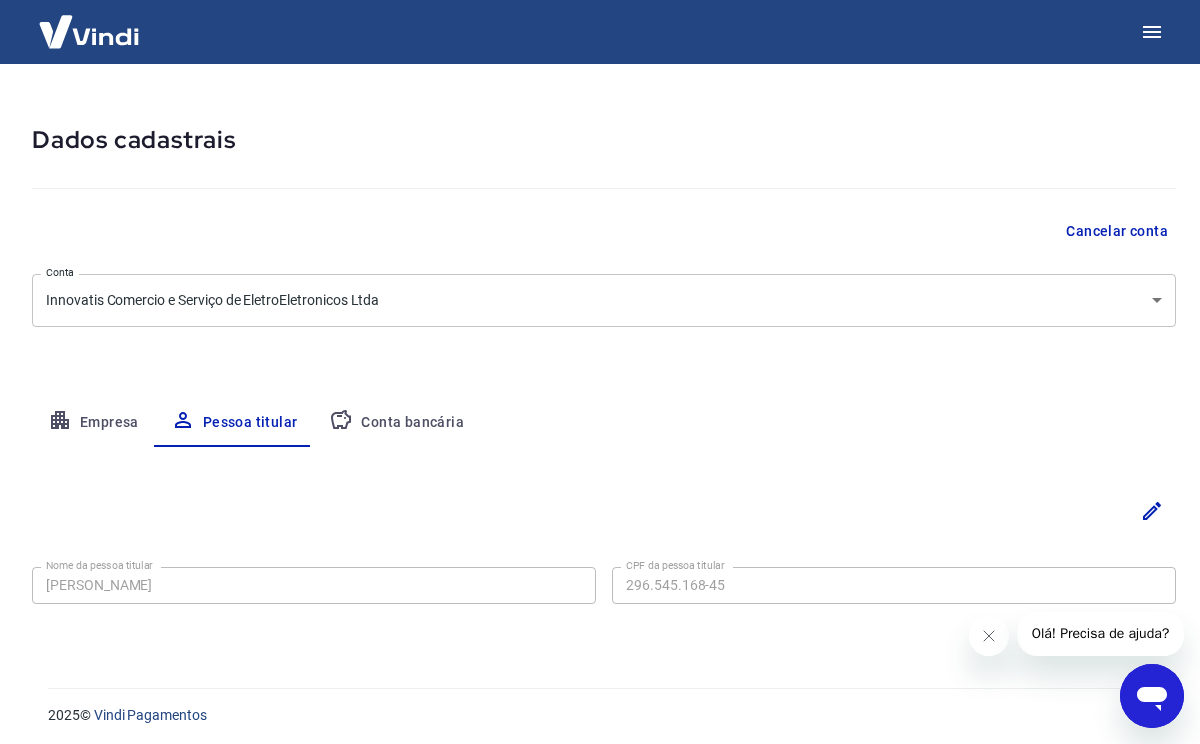 scroll, scrollTop: 66, scrollLeft: 0, axis: vertical 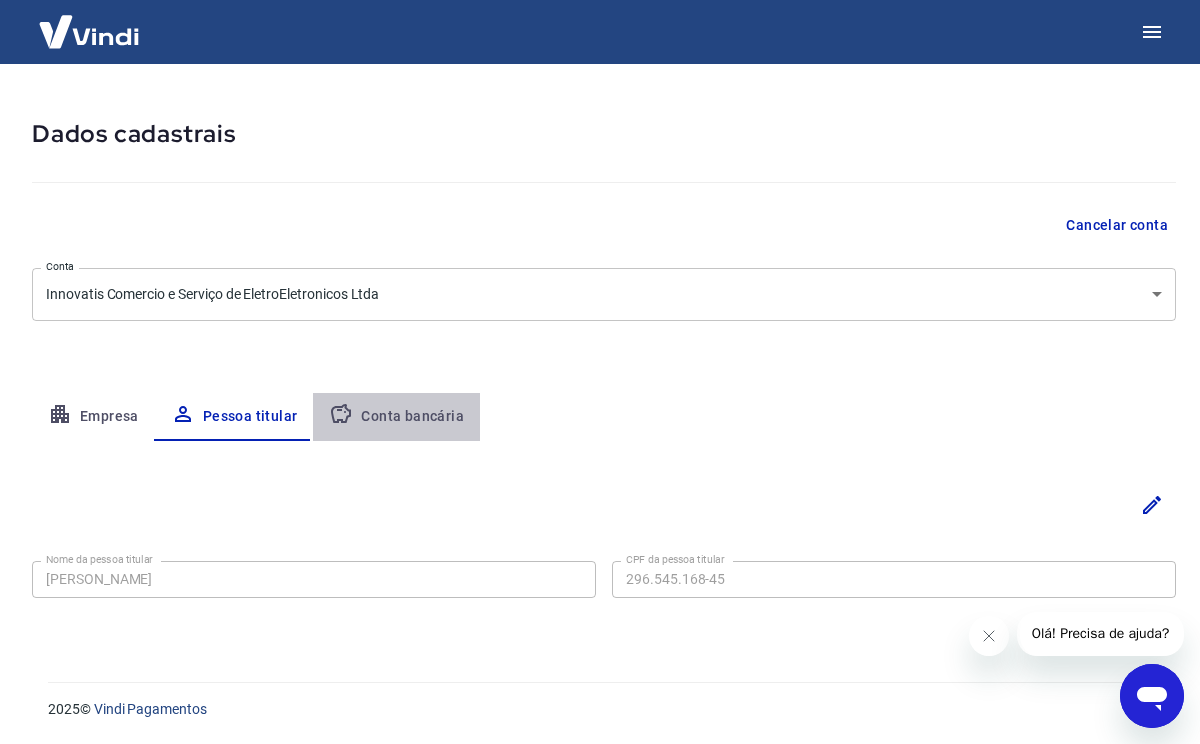 click on "Conta bancária" at bounding box center (396, 417) 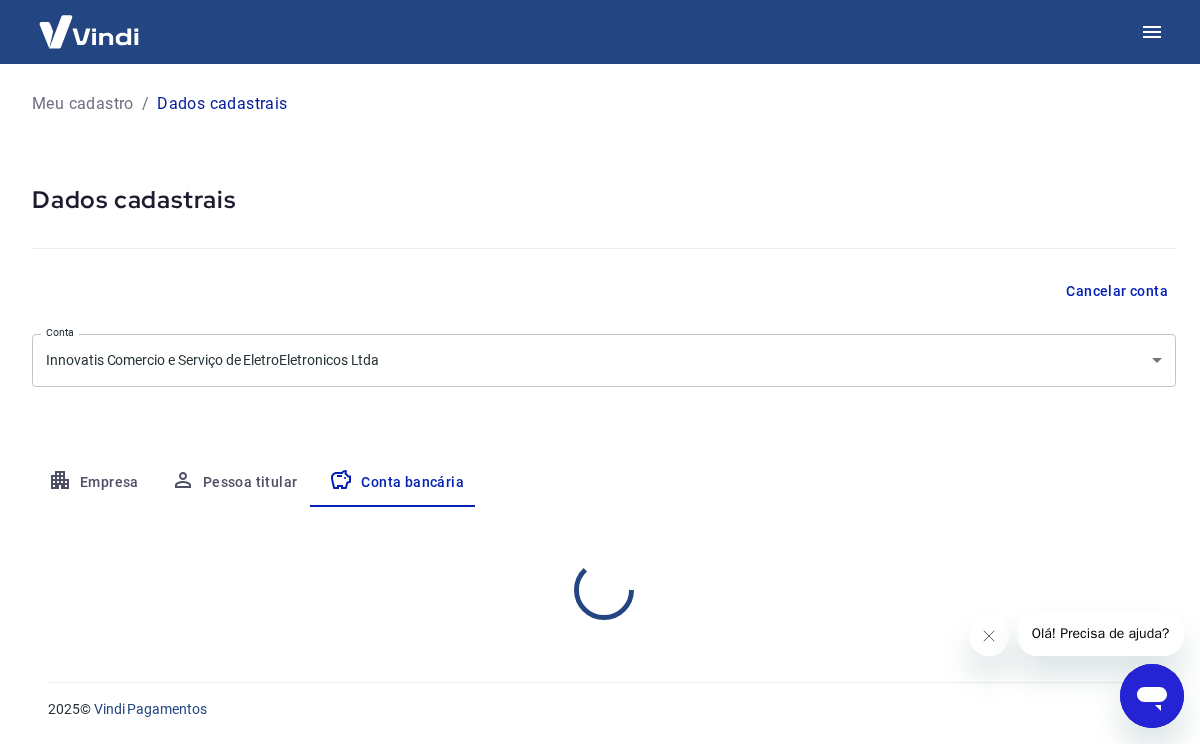select on "1" 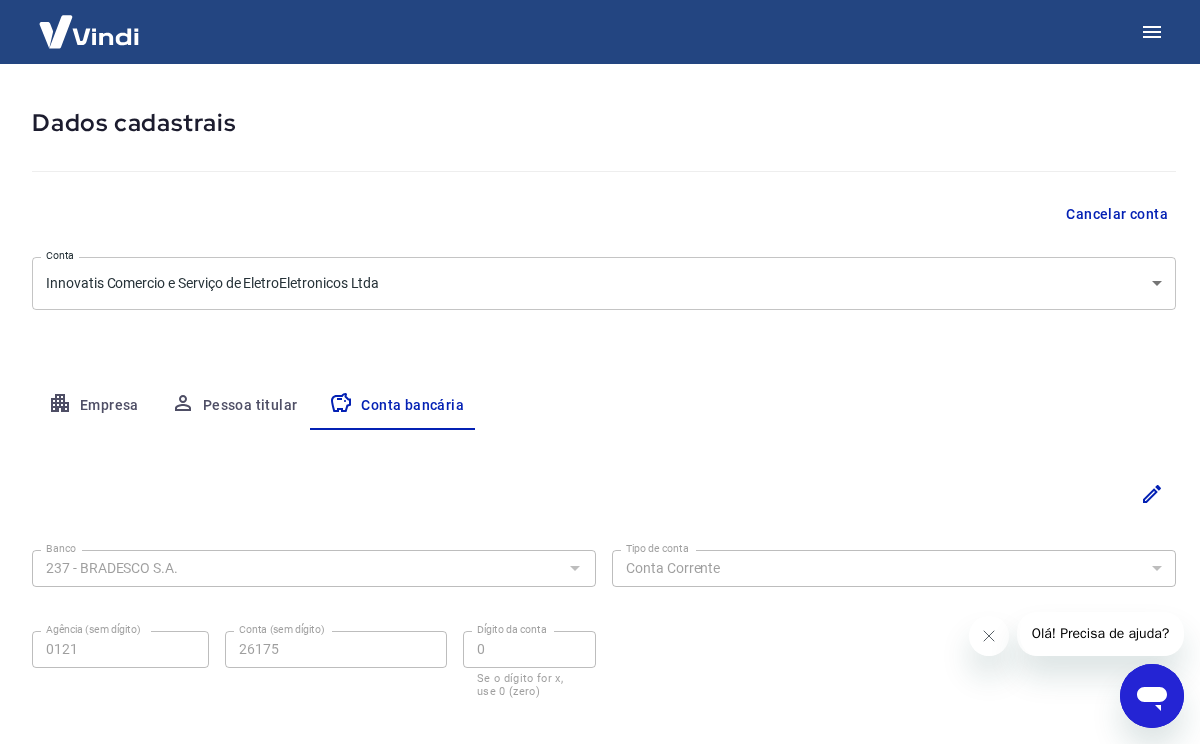 scroll, scrollTop: 177, scrollLeft: 0, axis: vertical 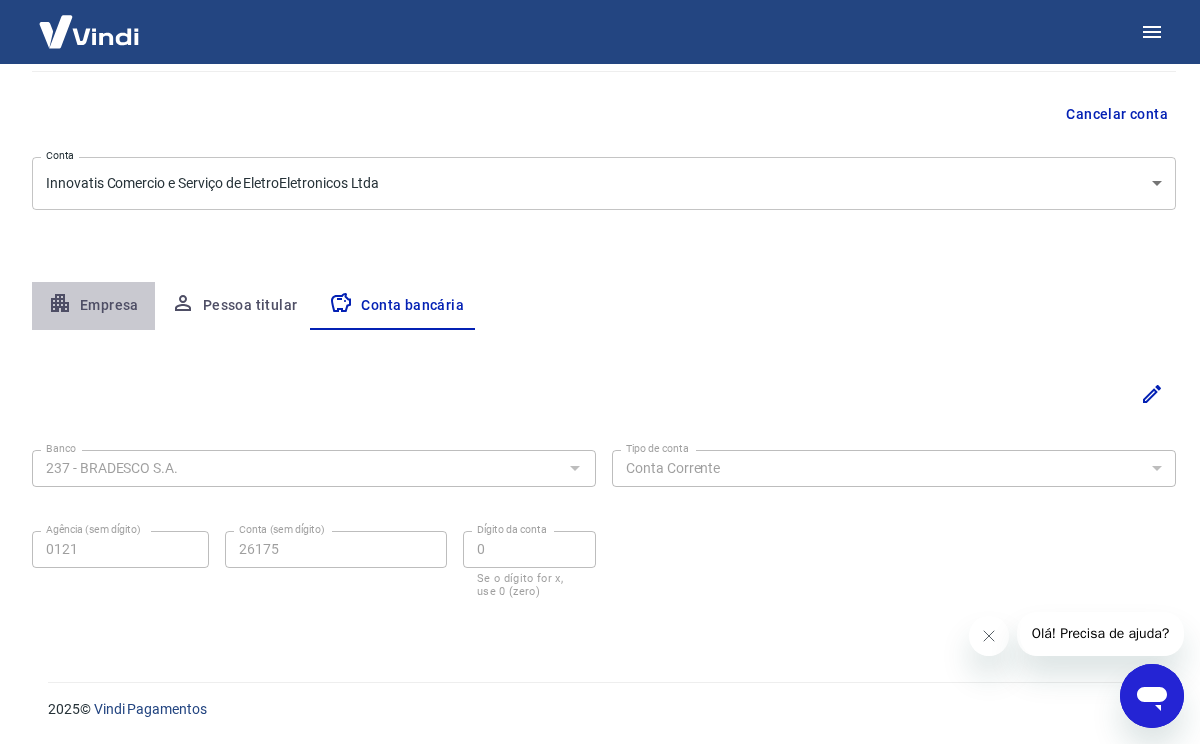 click on "Empresa" at bounding box center [93, 306] 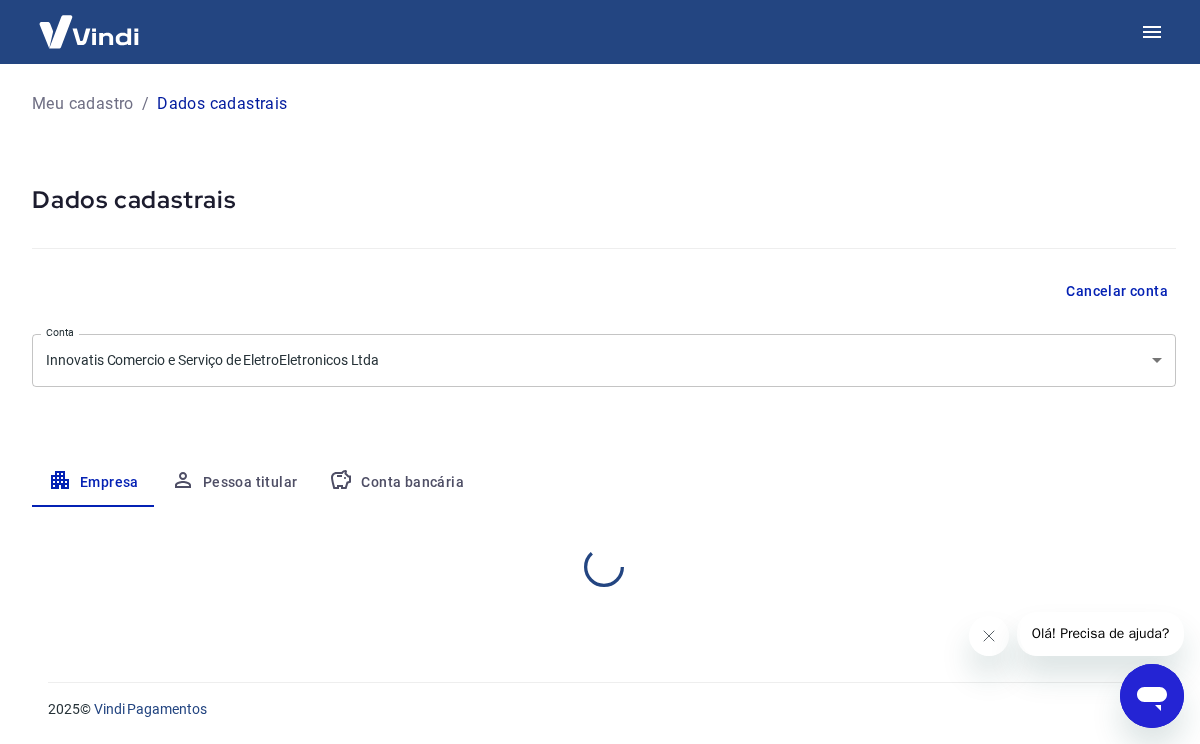 scroll, scrollTop: 0, scrollLeft: 0, axis: both 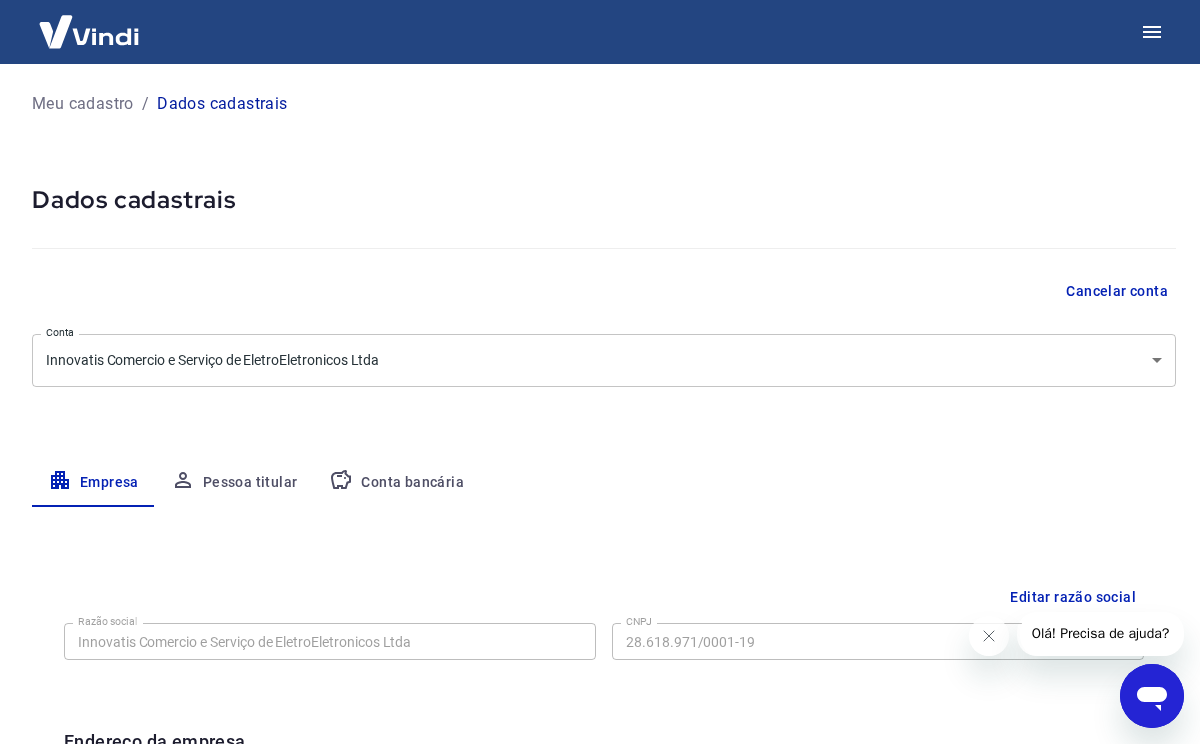 click at bounding box center (89, 31) 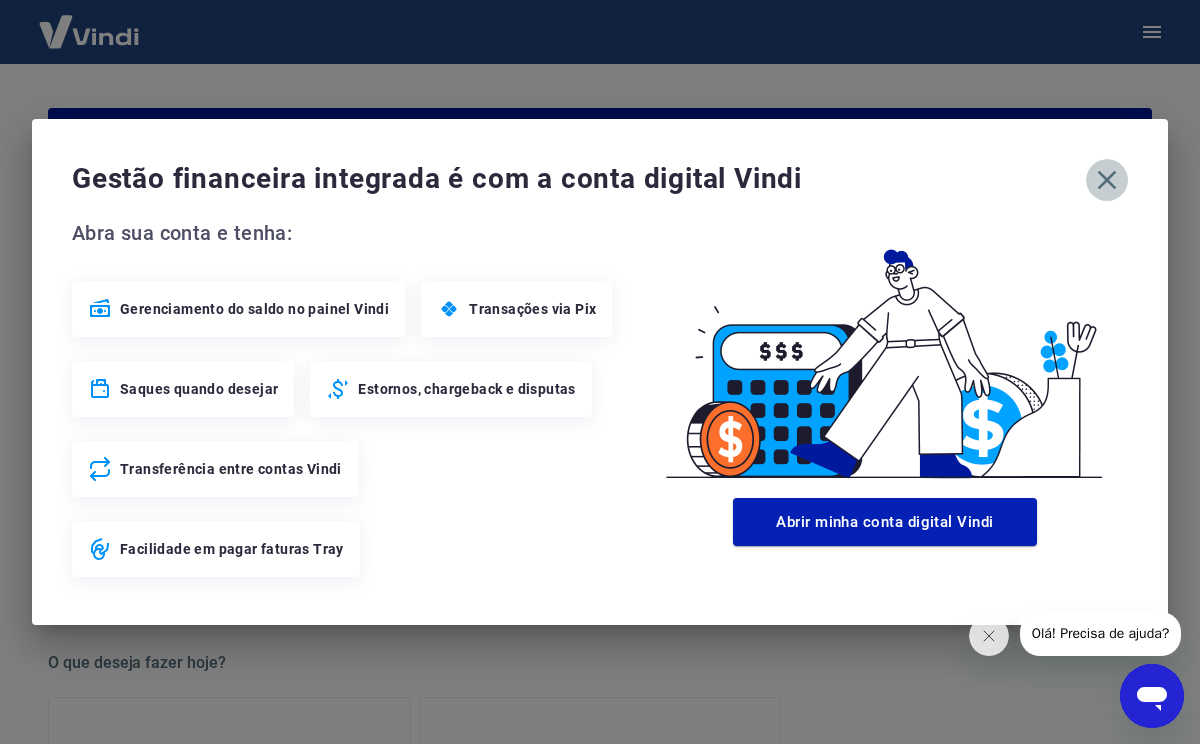 click 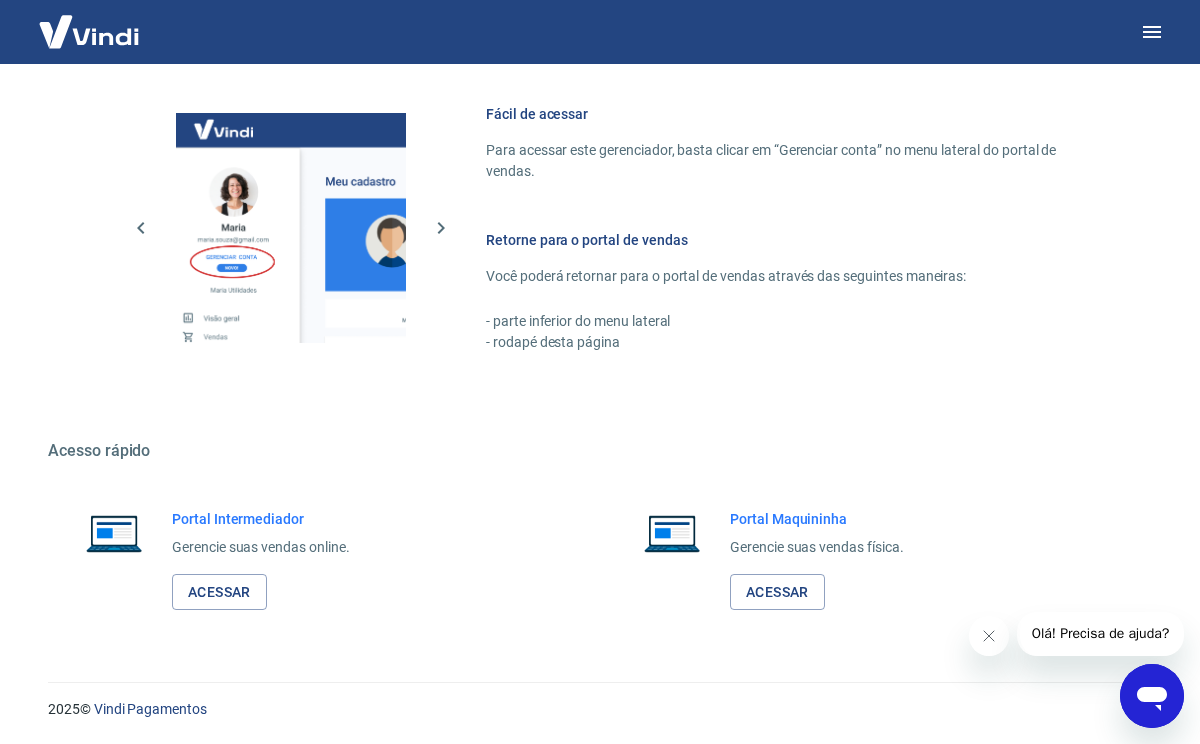 scroll, scrollTop: 594, scrollLeft: 0, axis: vertical 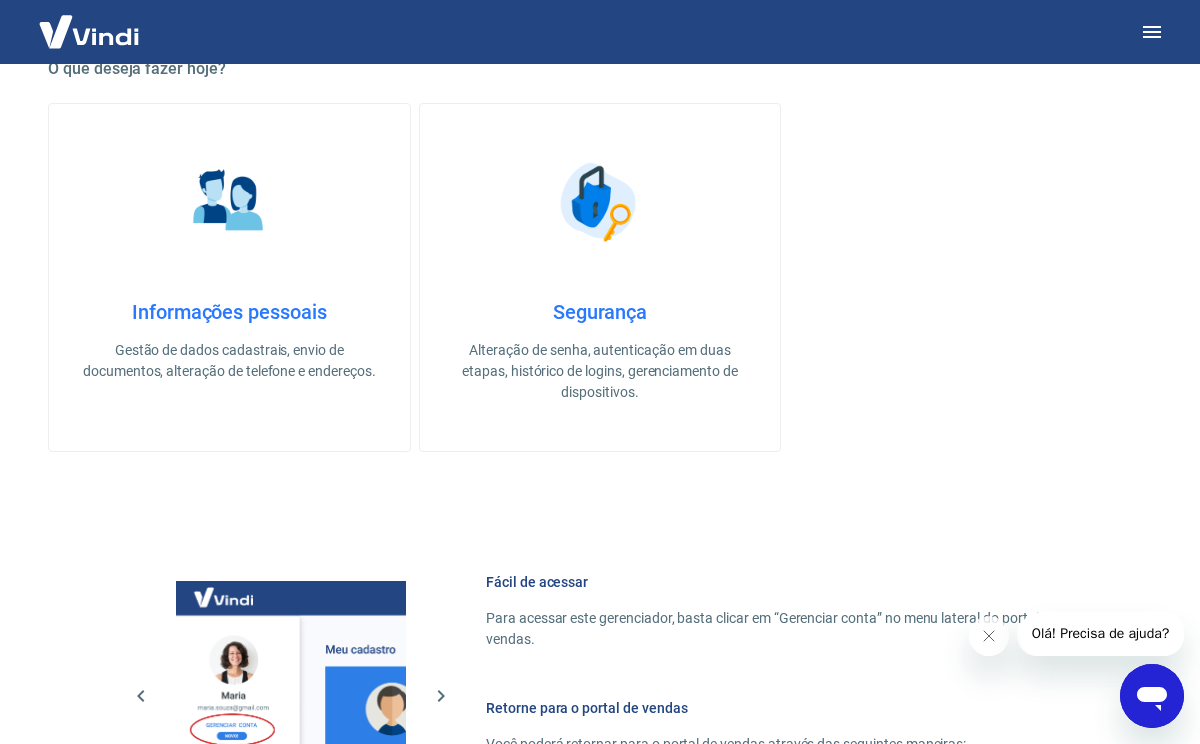 click on "Segurança" at bounding box center [600, 312] 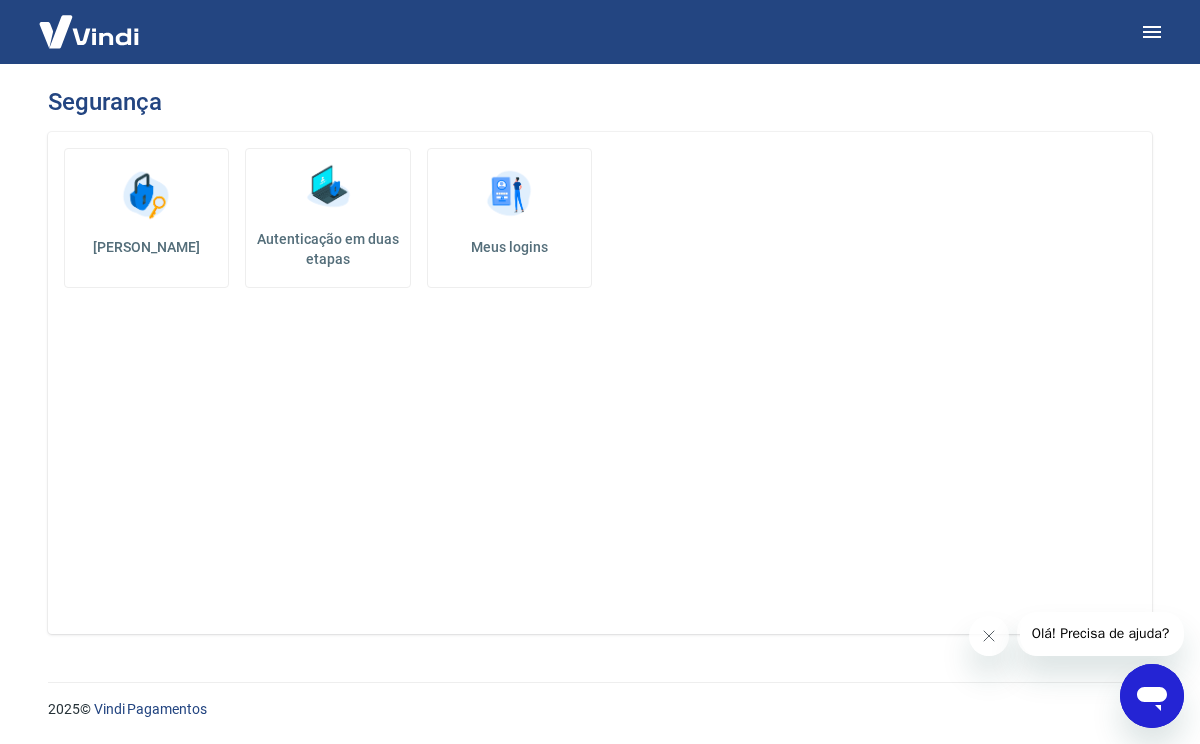 scroll, scrollTop: 0, scrollLeft: 0, axis: both 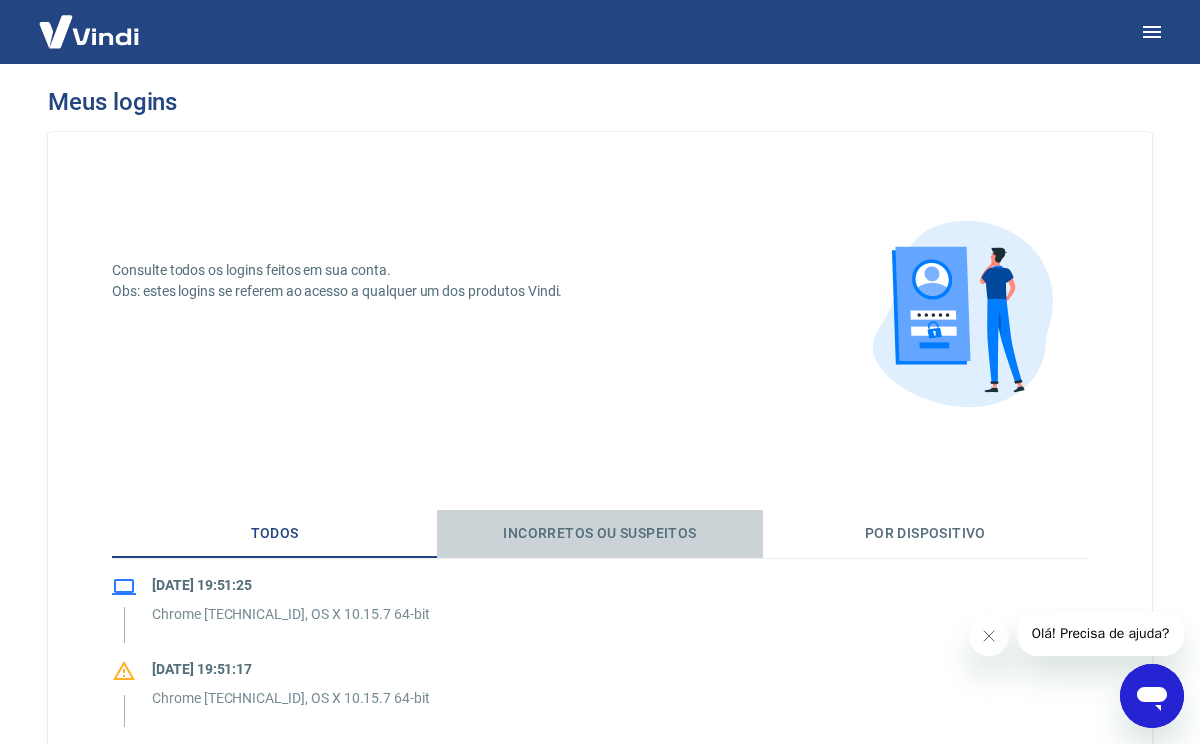 click on "Incorretos ou suspeitos" at bounding box center (599, 534) 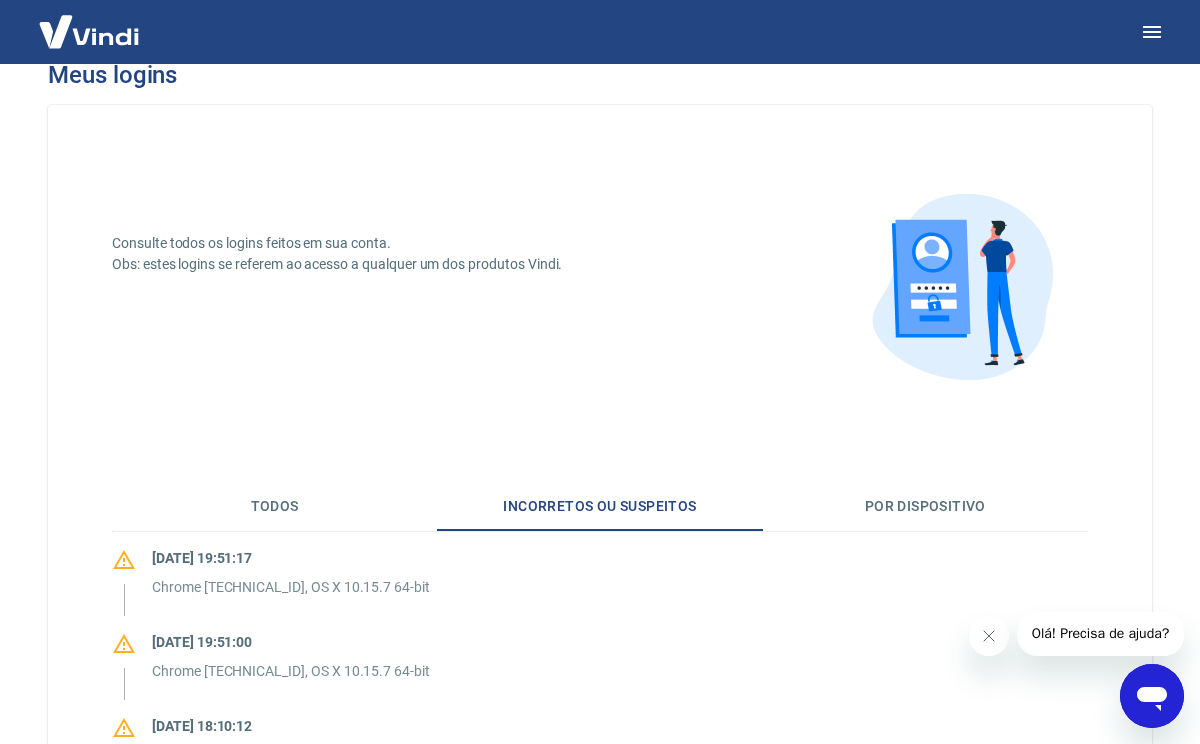 scroll, scrollTop: 38, scrollLeft: 0, axis: vertical 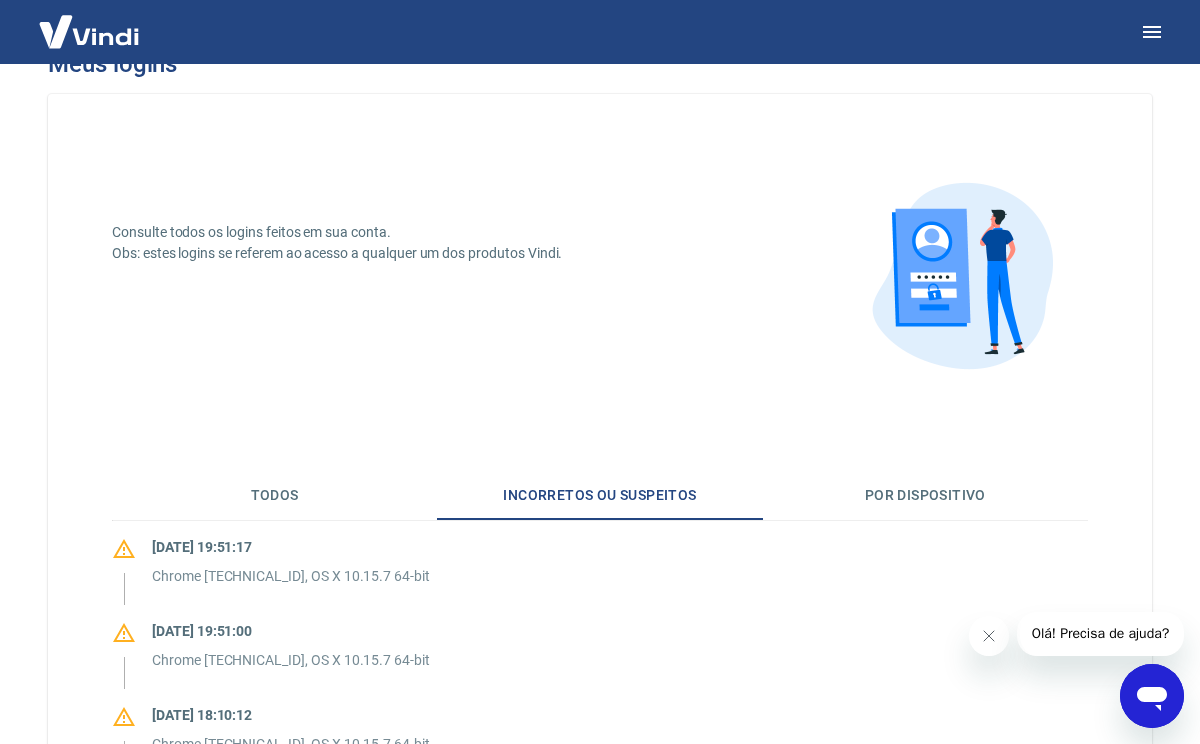 click on "Por dispositivo" at bounding box center [925, 496] 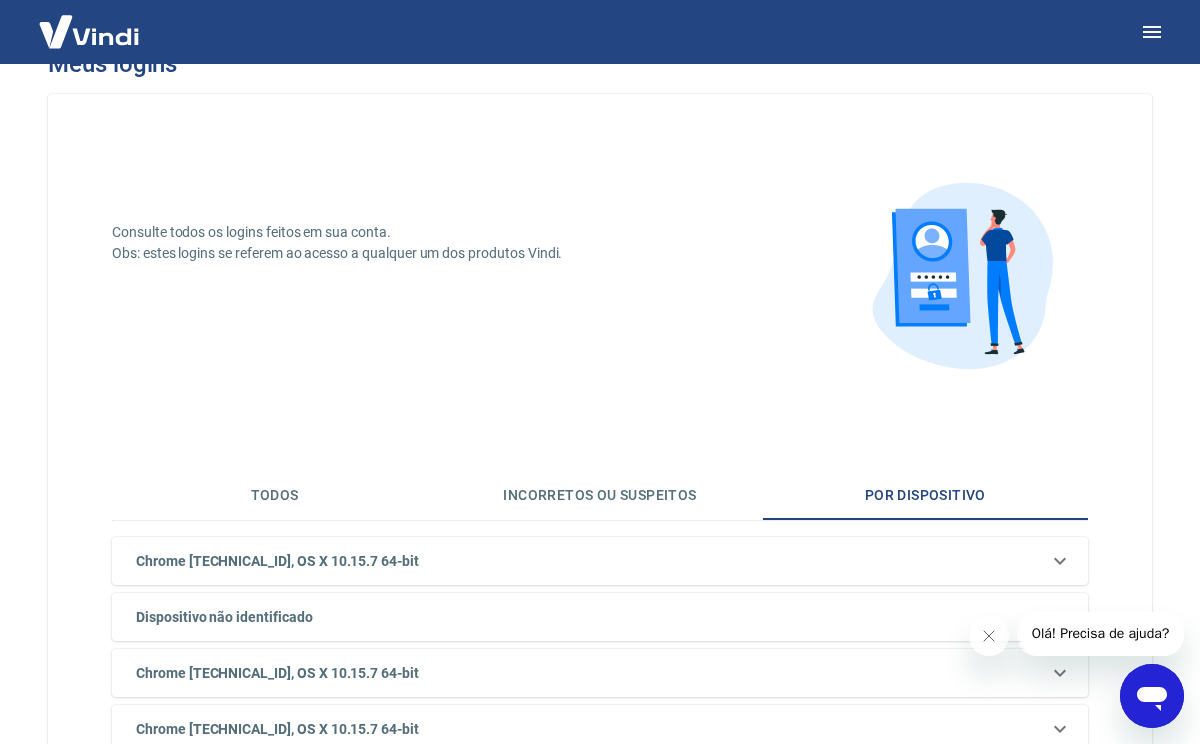 scroll, scrollTop: 0, scrollLeft: 0, axis: both 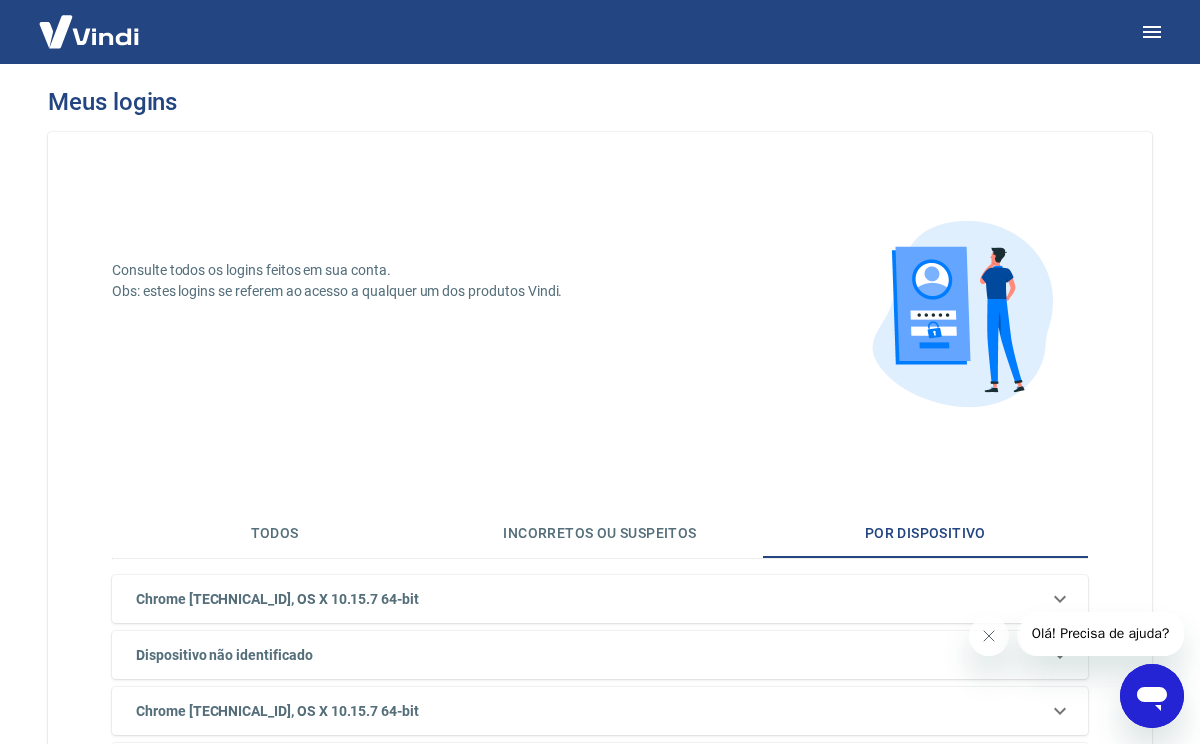 click on "Todos" at bounding box center [274, 534] 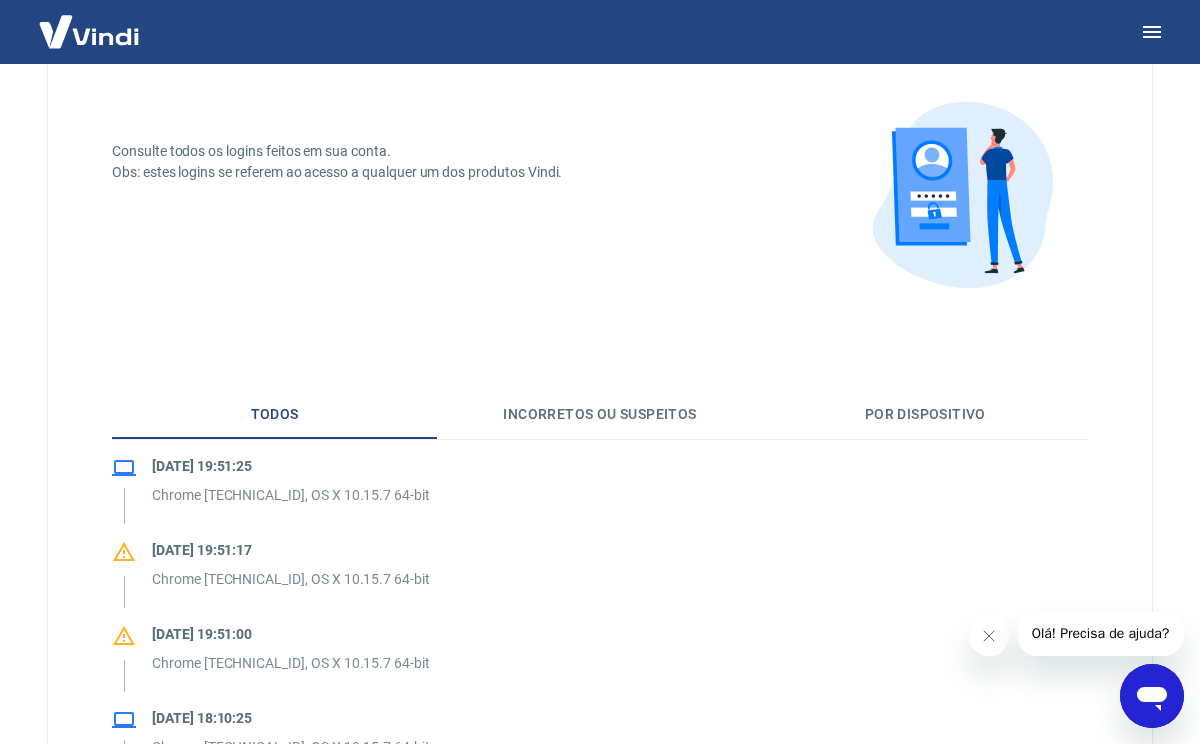 scroll, scrollTop: 0, scrollLeft: 0, axis: both 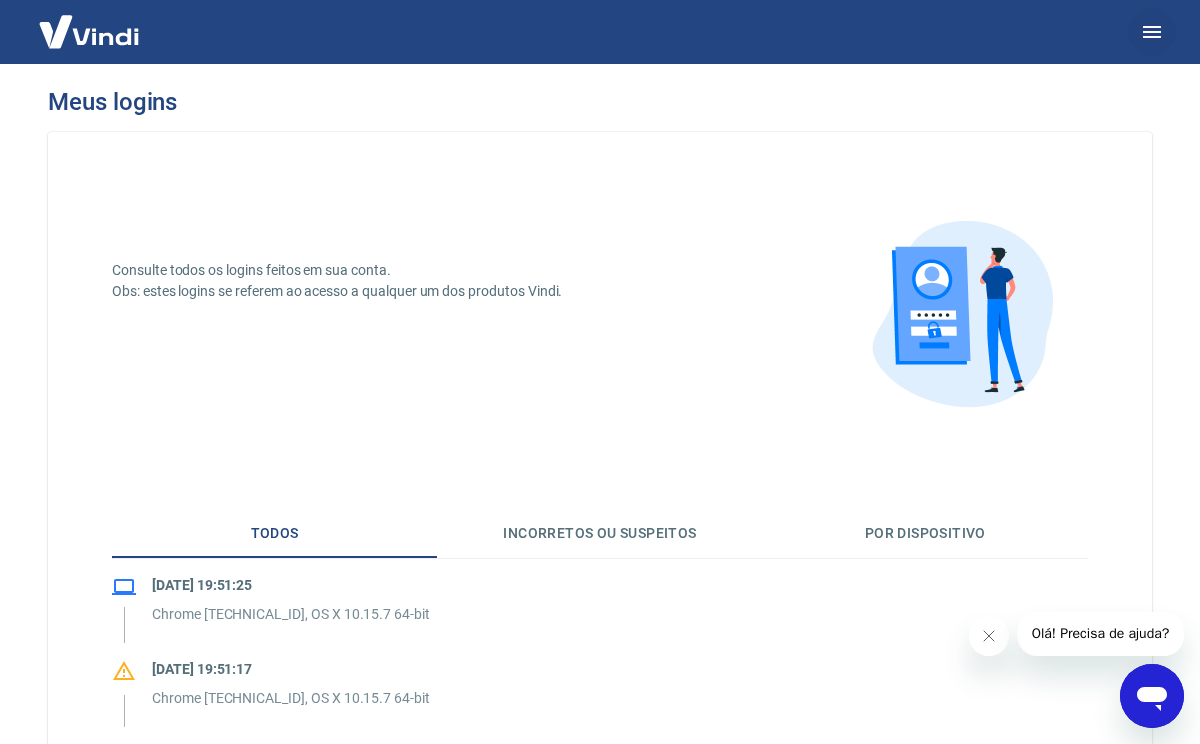 click 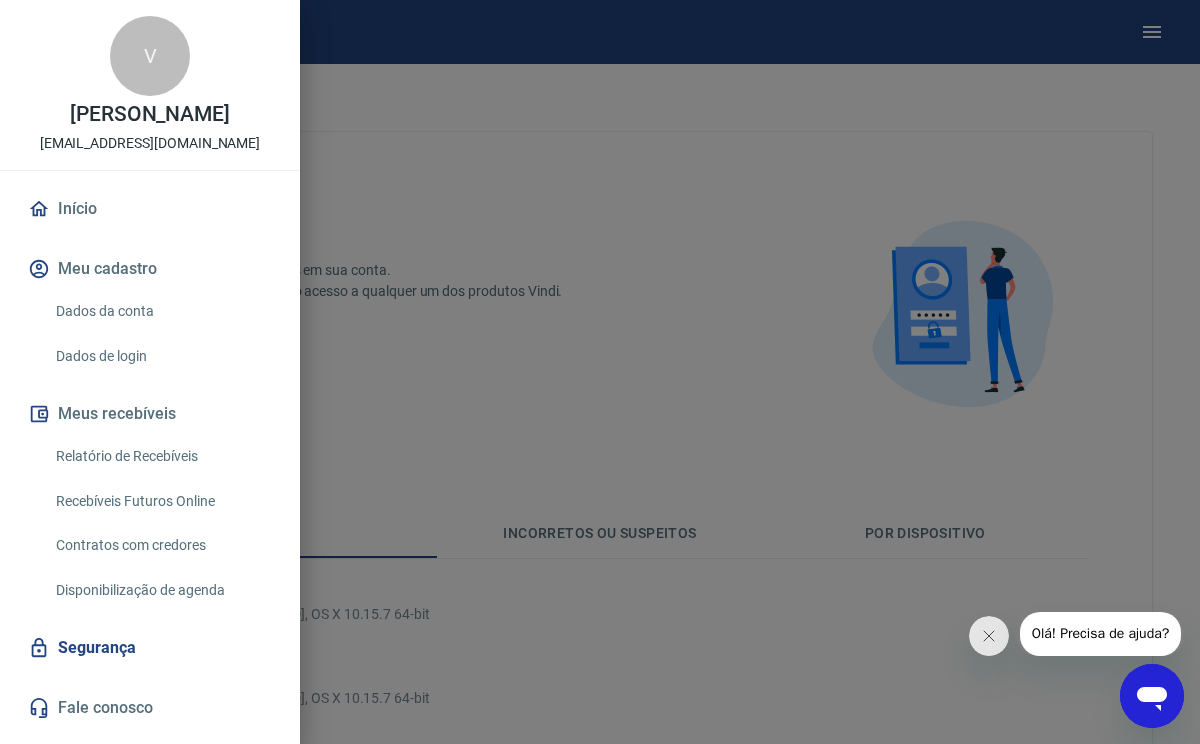 click on "Dados da conta" at bounding box center (162, 311) 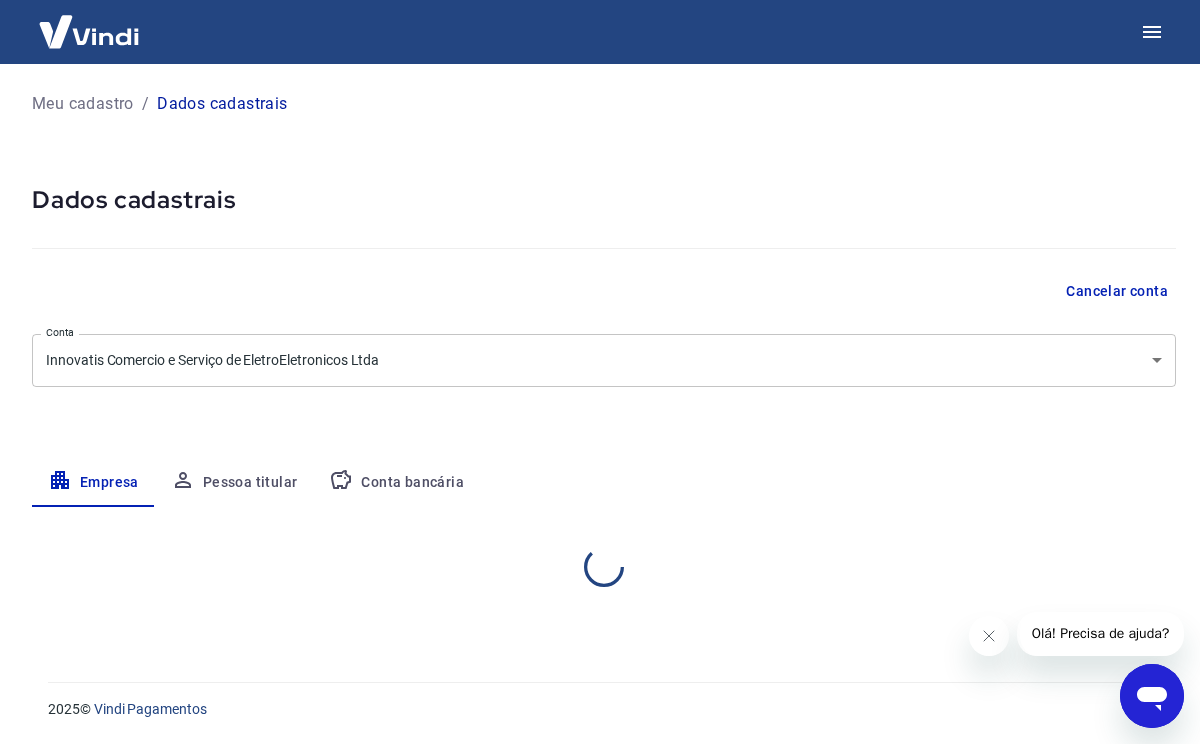 select on "SP" 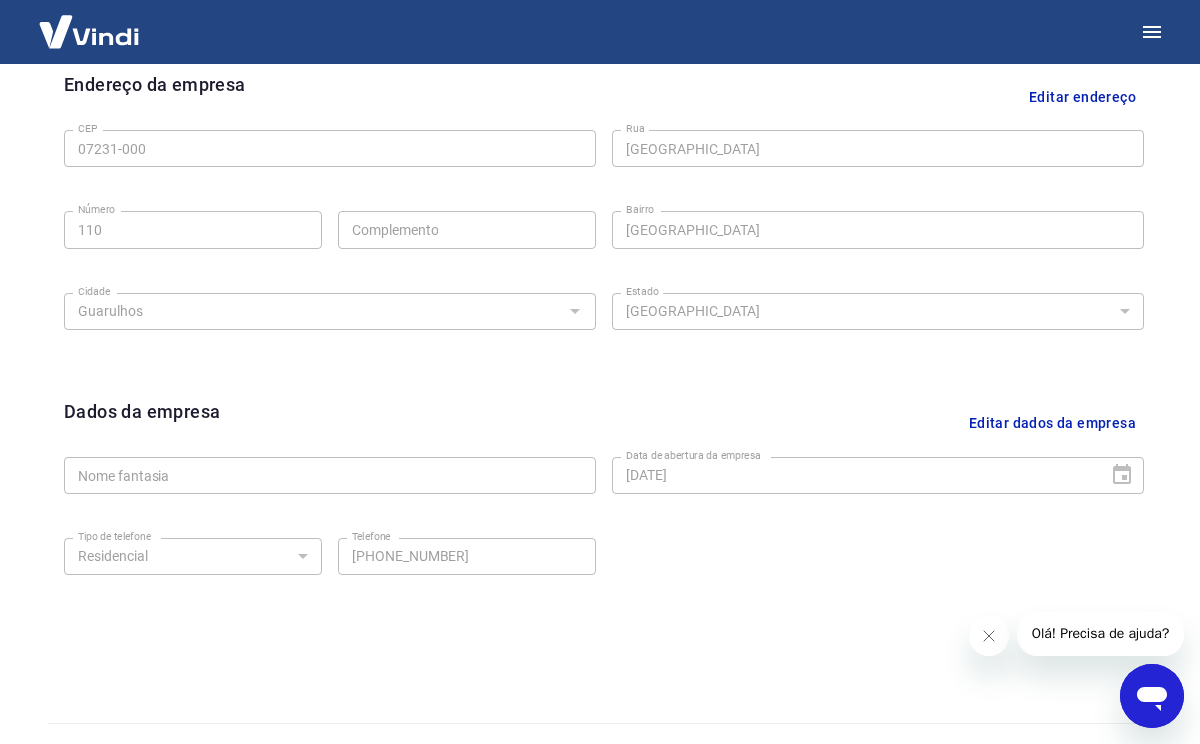 scroll, scrollTop: 698, scrollLeft: 0, axis: vertical 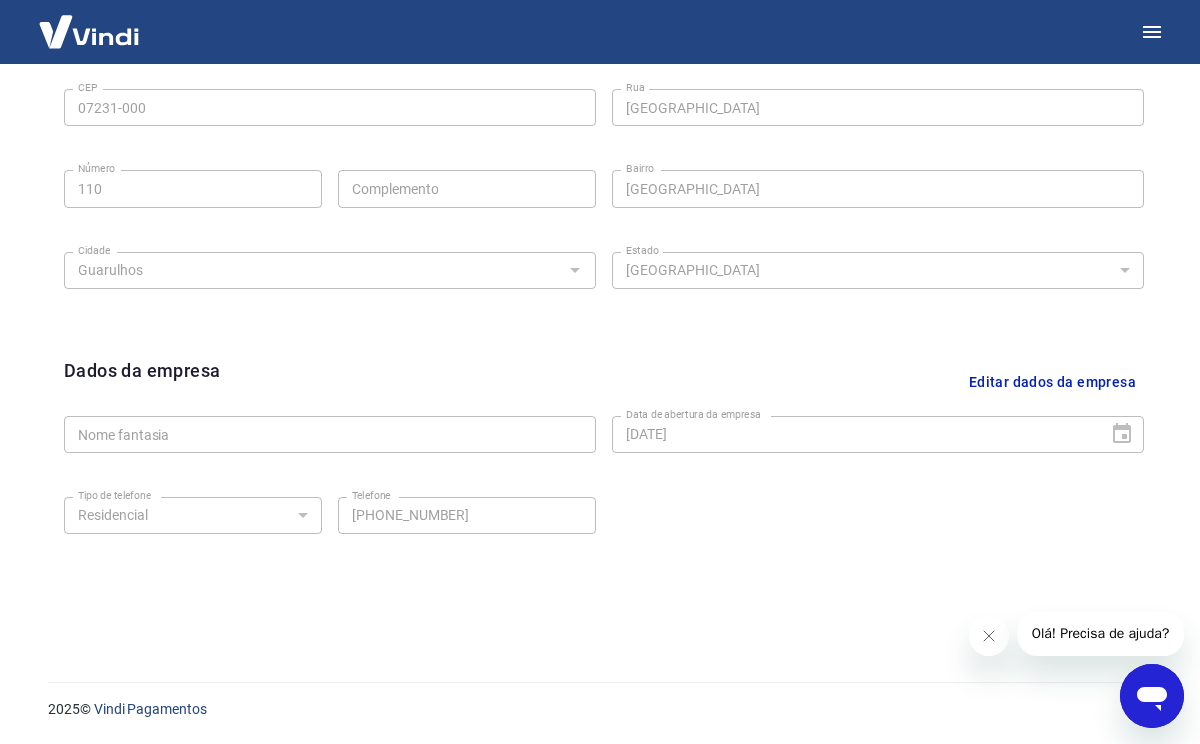 click on "Editar dados da empresa" at bounding box center (1052, 382) 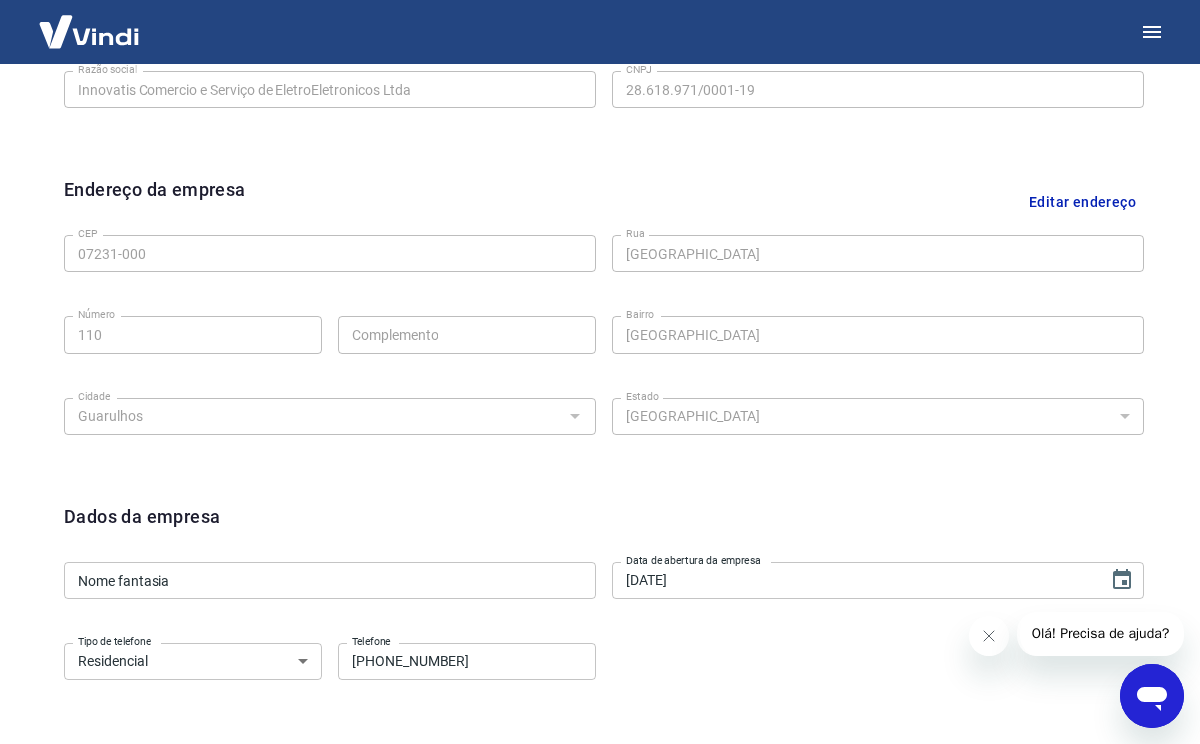 scroll, scrollTop: 379, scrollLeft: 0, axis: vertical 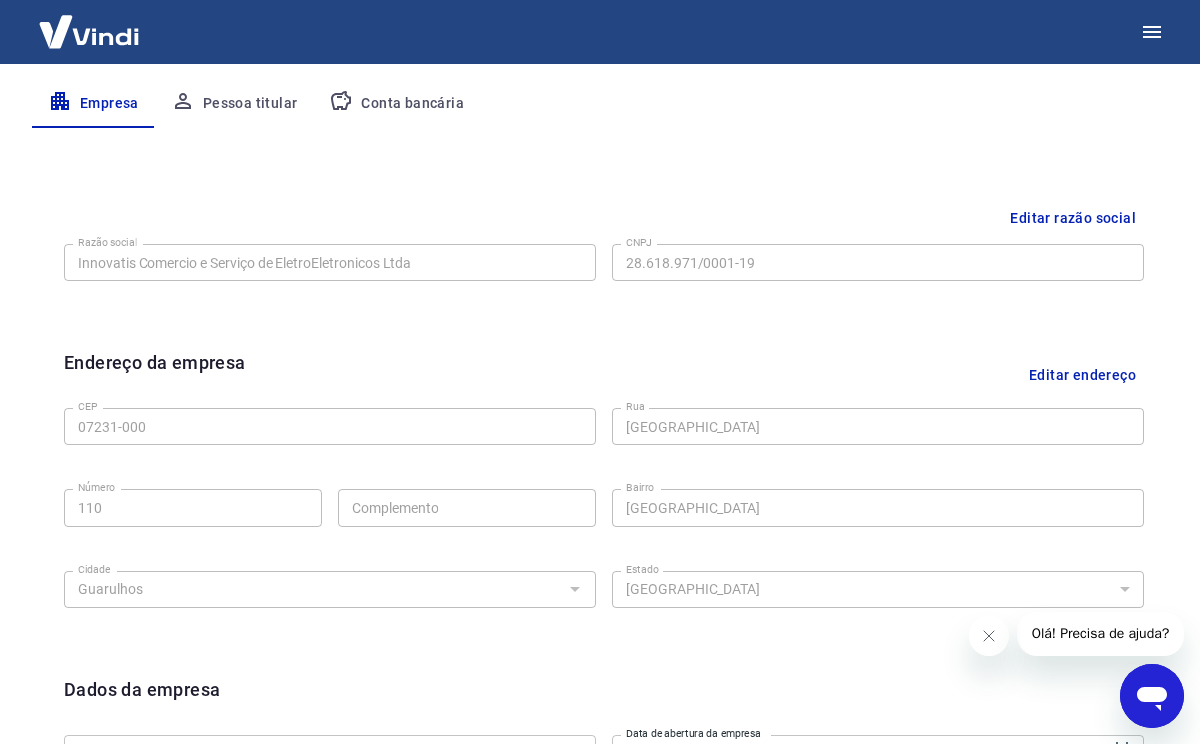 click on "Pessoa titular" at bounding box center (234, 104) 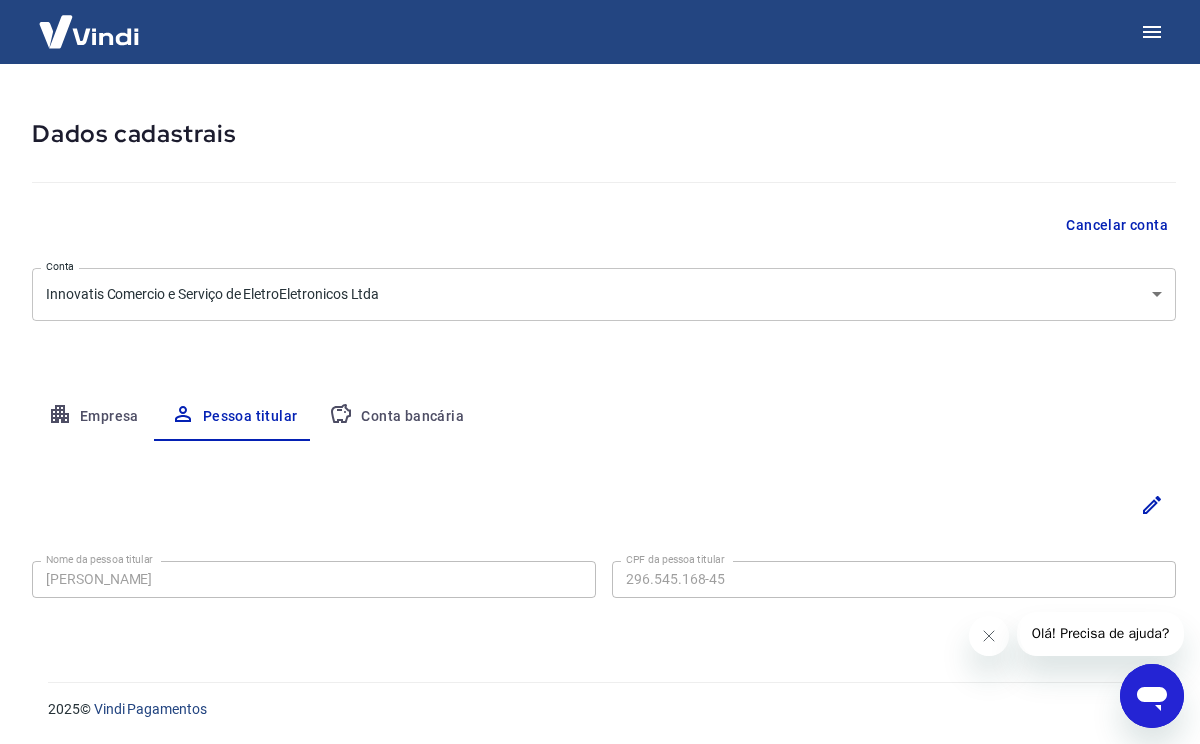 scroll, scrollTop: 0, scrollLeft: 0, axis: both 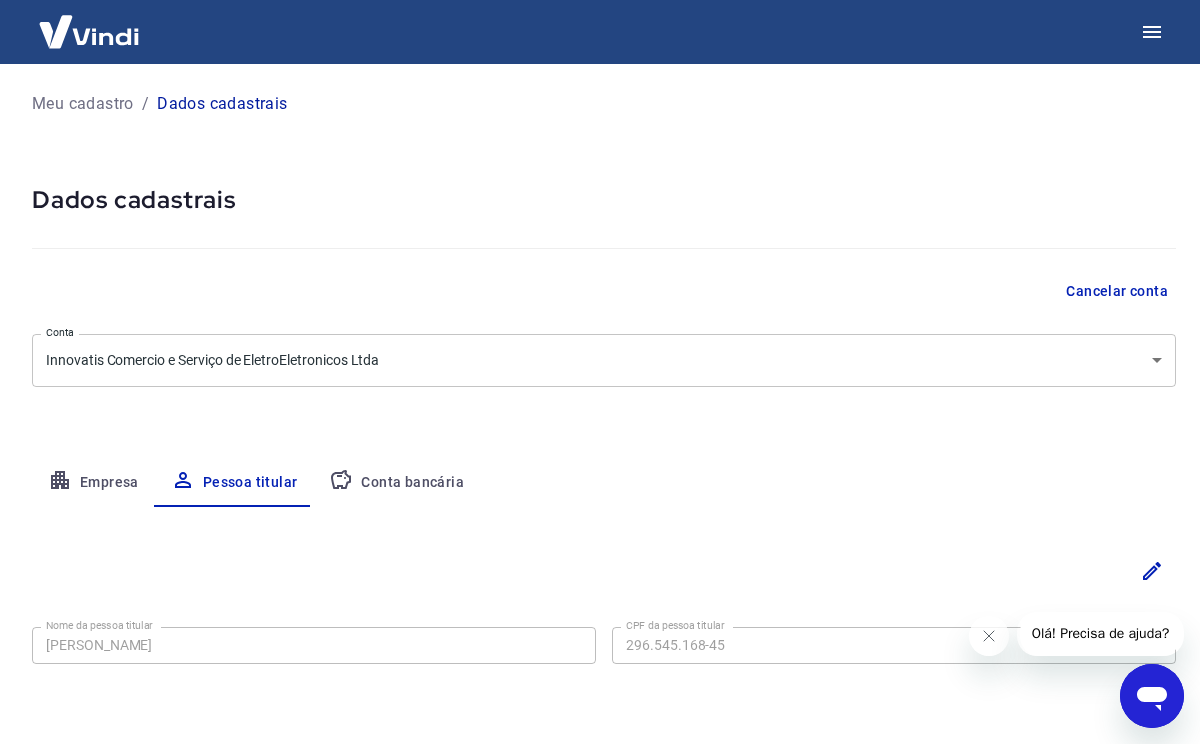 click at bounding box center [89, 31] 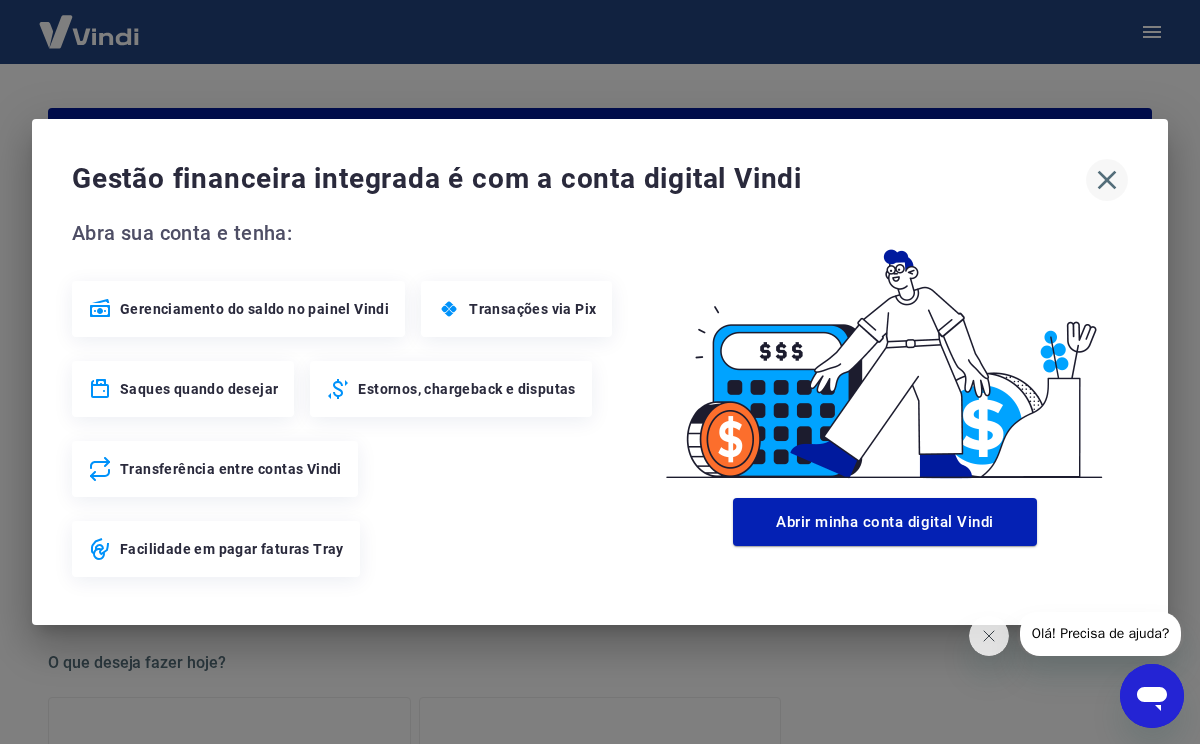 click 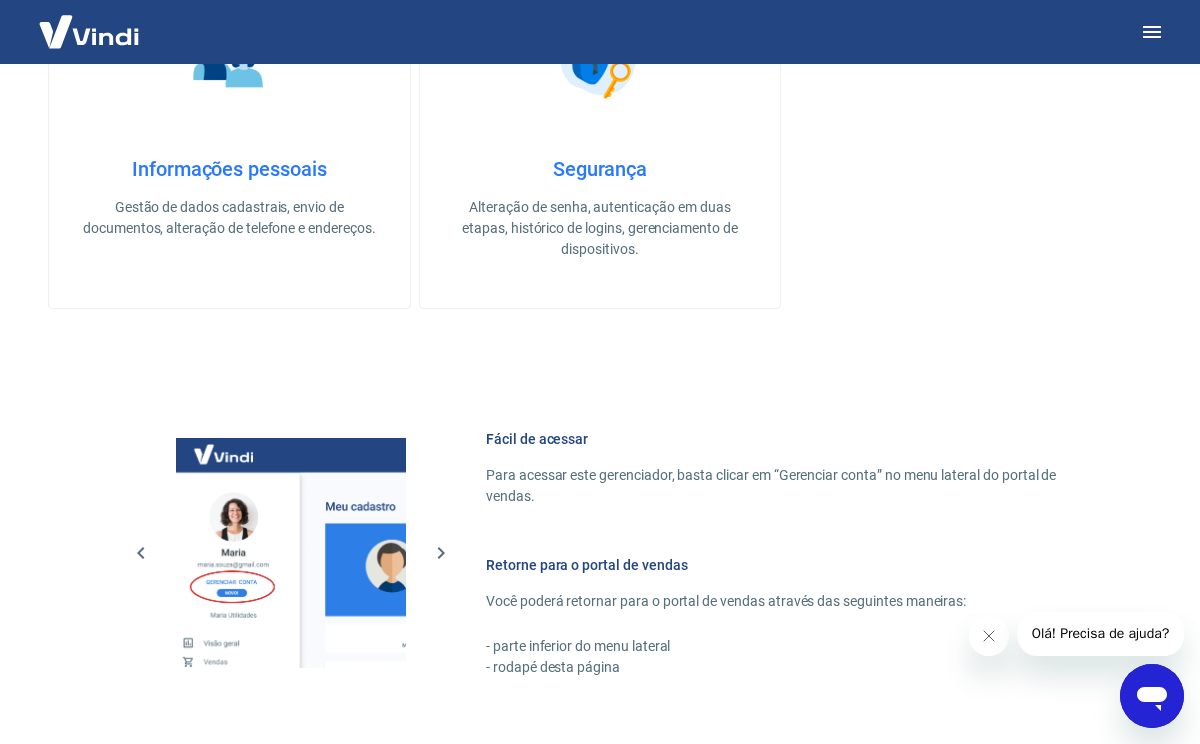 scroll, scrollTop: 760, scrollLeft: 0, axis: vertical 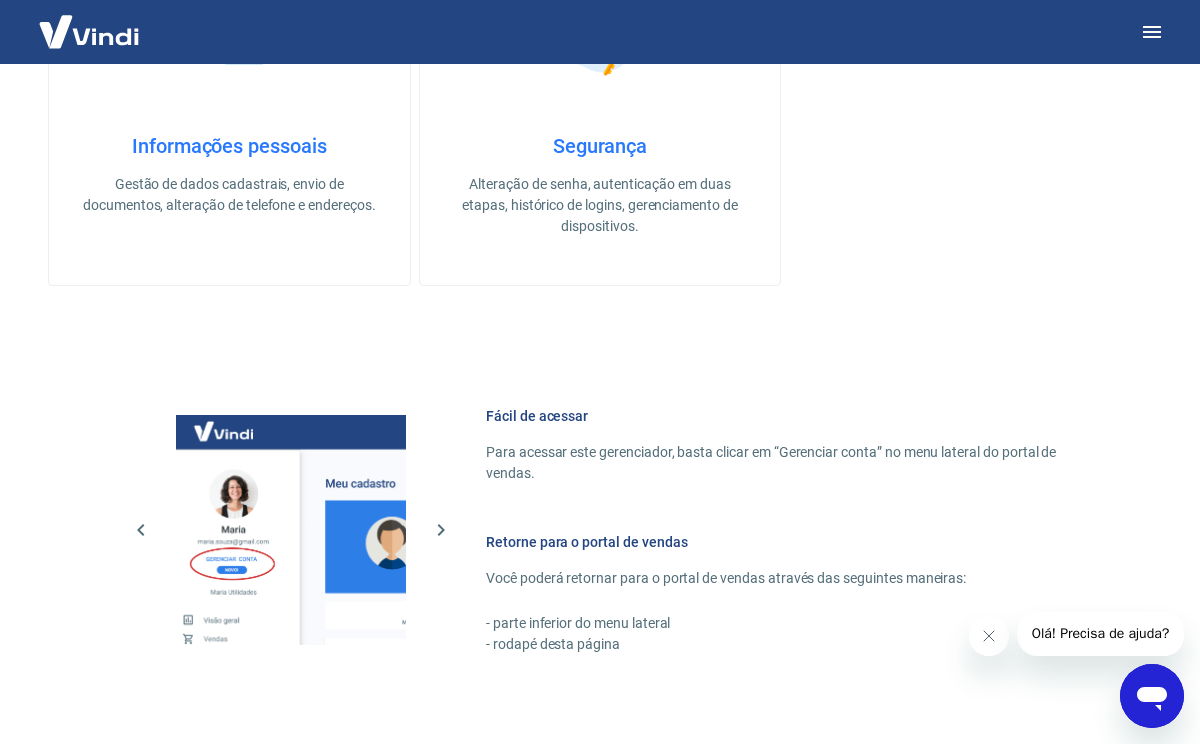 click on "Alteração de senha, autenticação em duas etapas, histórico de logins, gerenciamento de dispositivos." at bounding box center [600, 205] 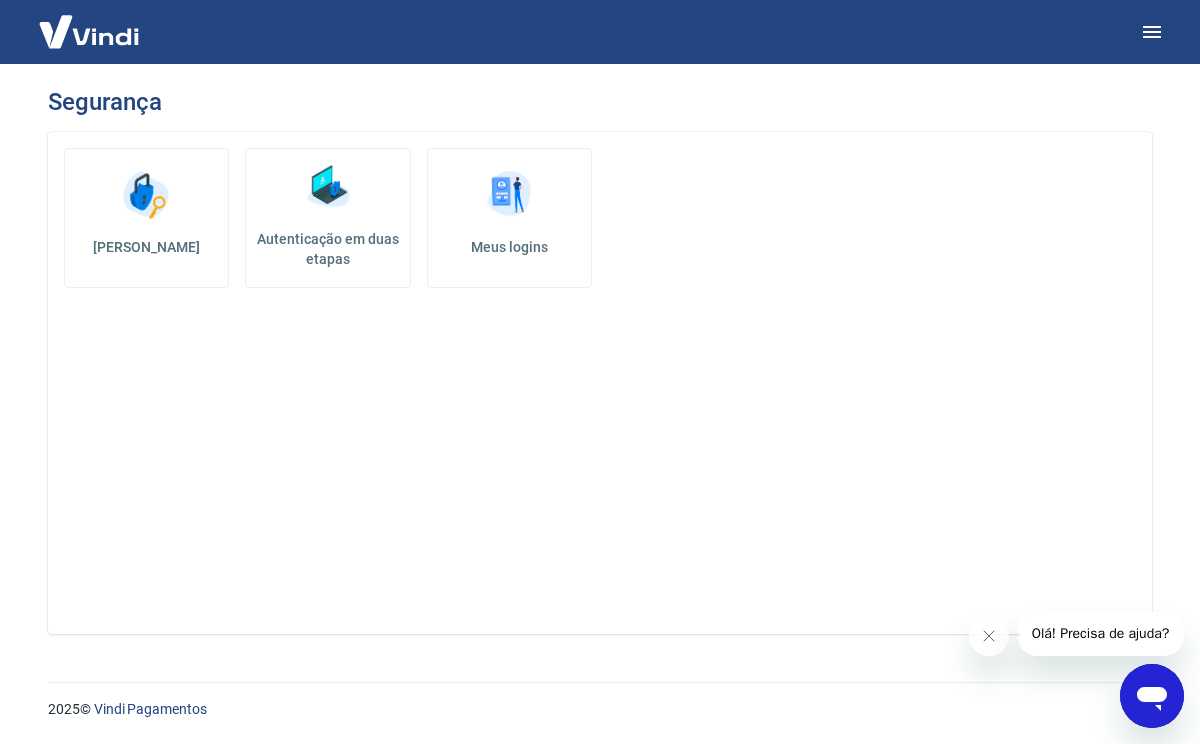 scroll, scrollTop: 0, scrollLeft: 0, axis: both 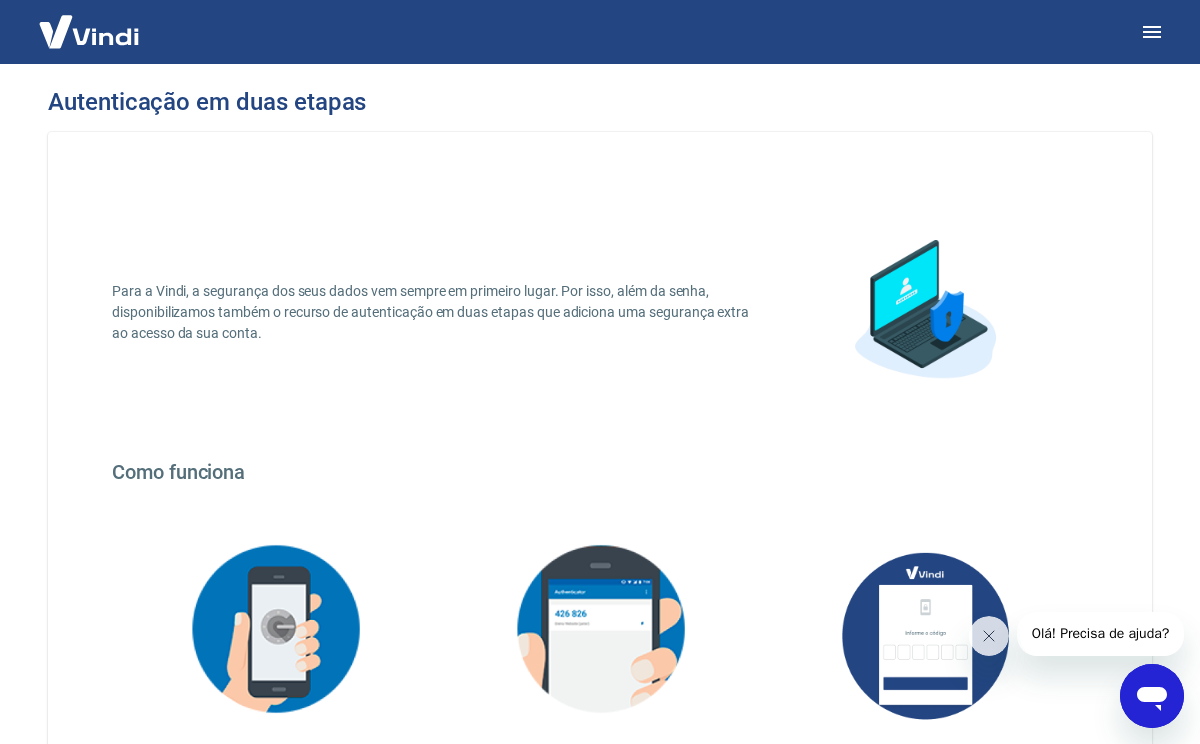 click at bounding box center [89, 31] 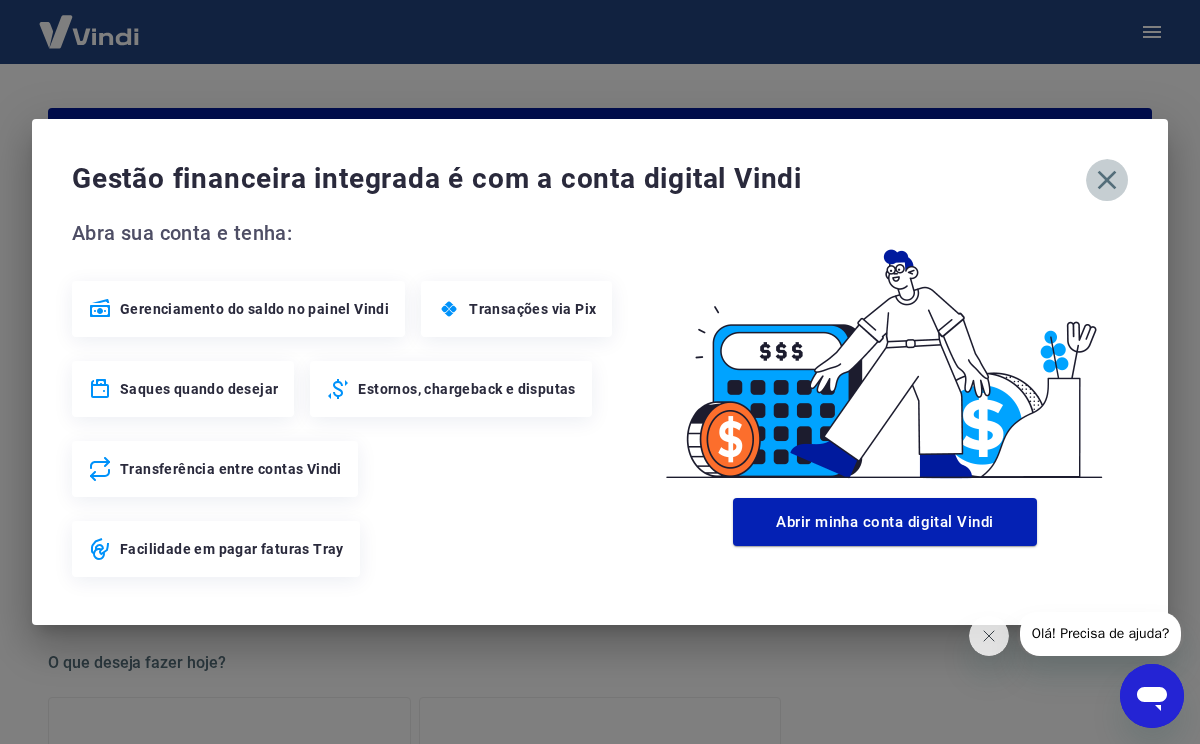 click 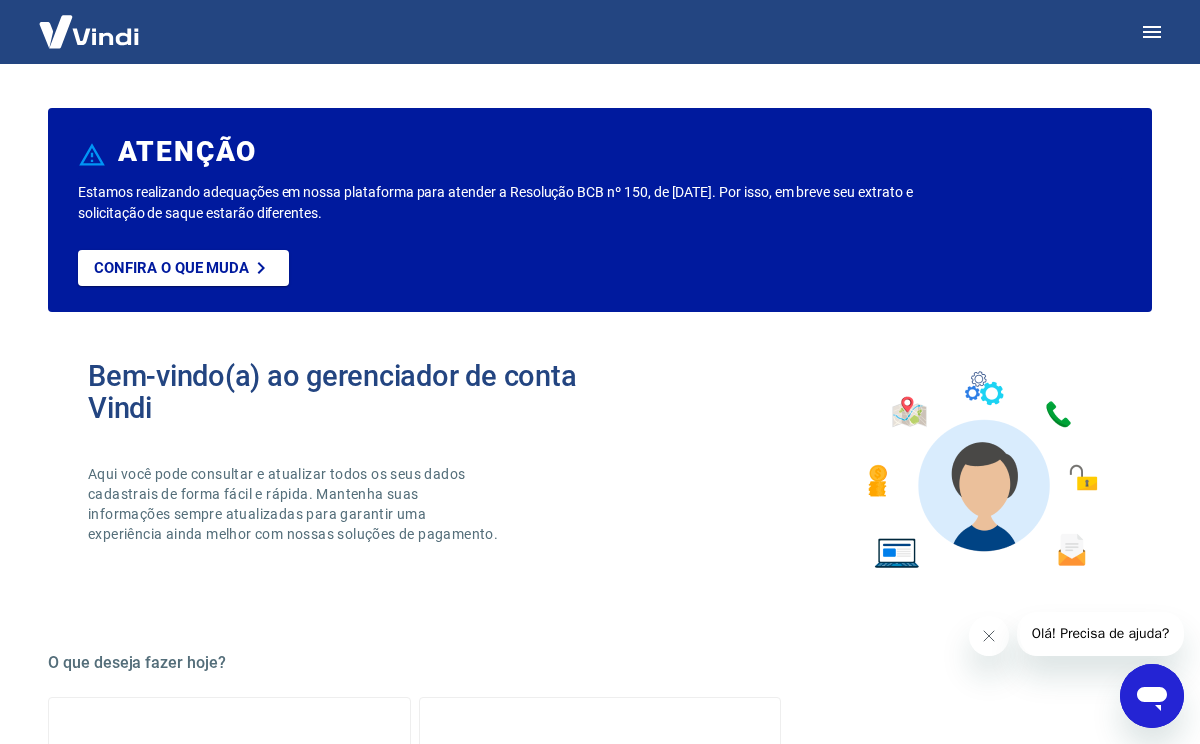 click at bounding box center [89, 31] 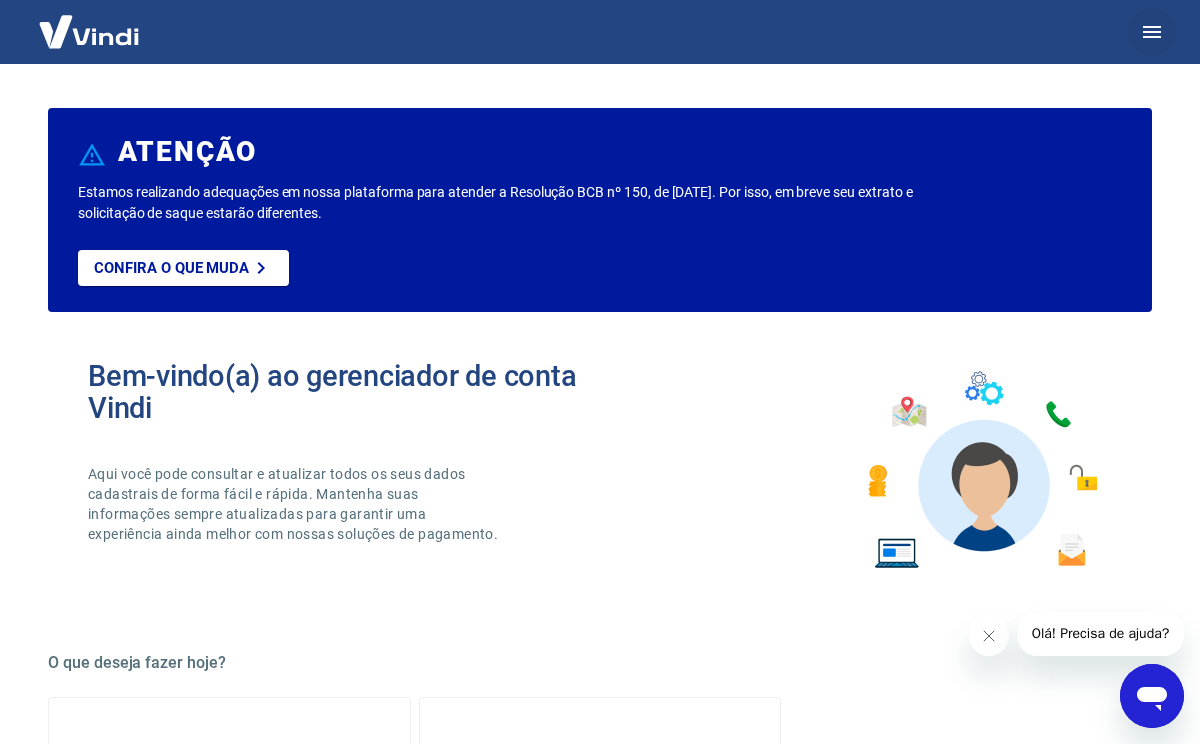 click 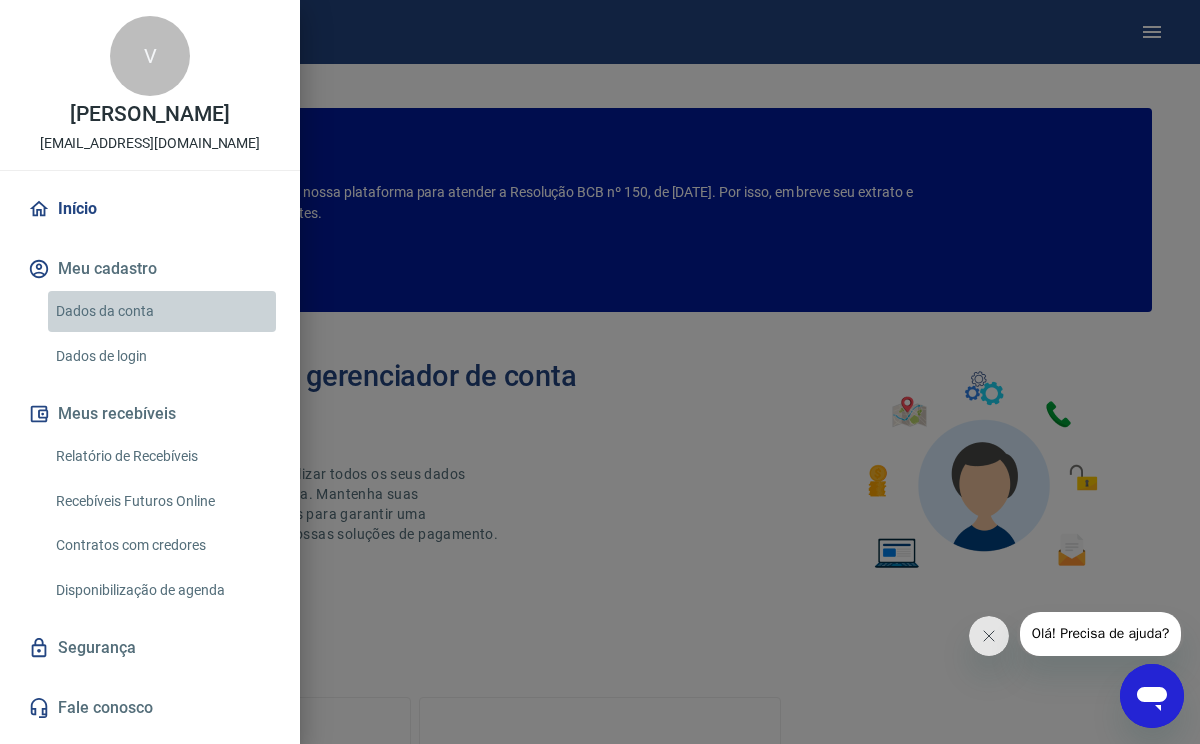 click on "Dados da conta" at bounding box center (162, 311) 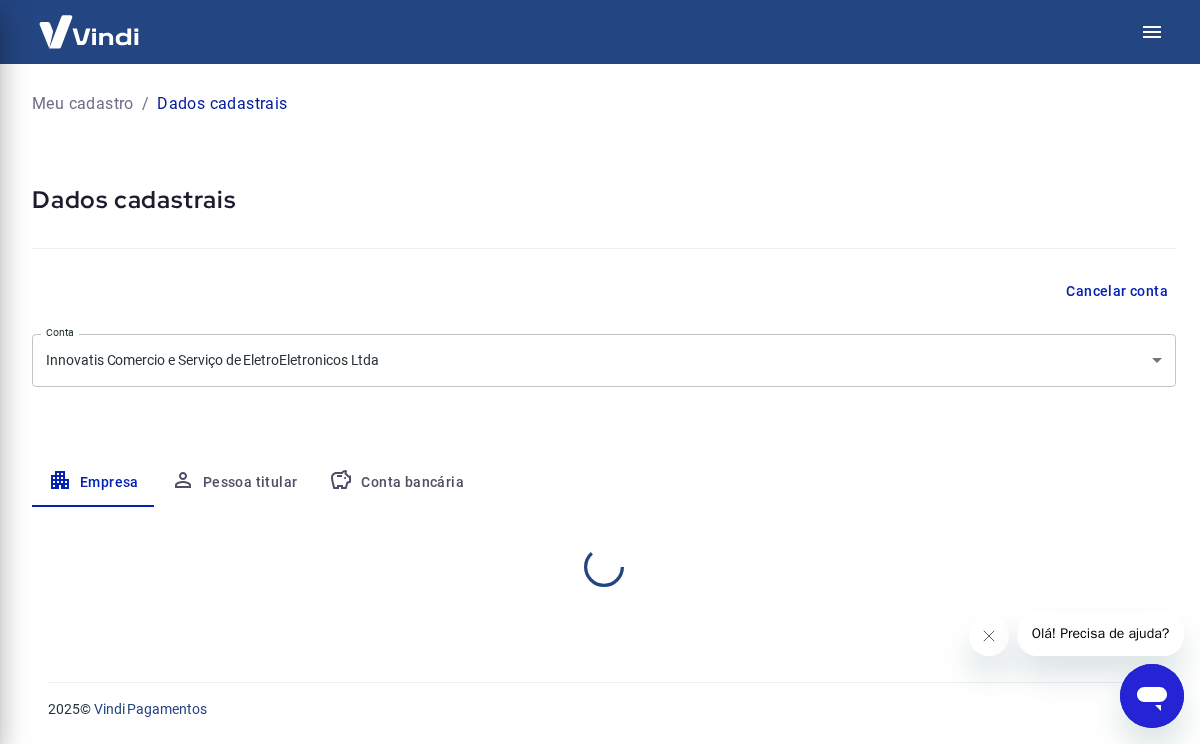 select on "SP" 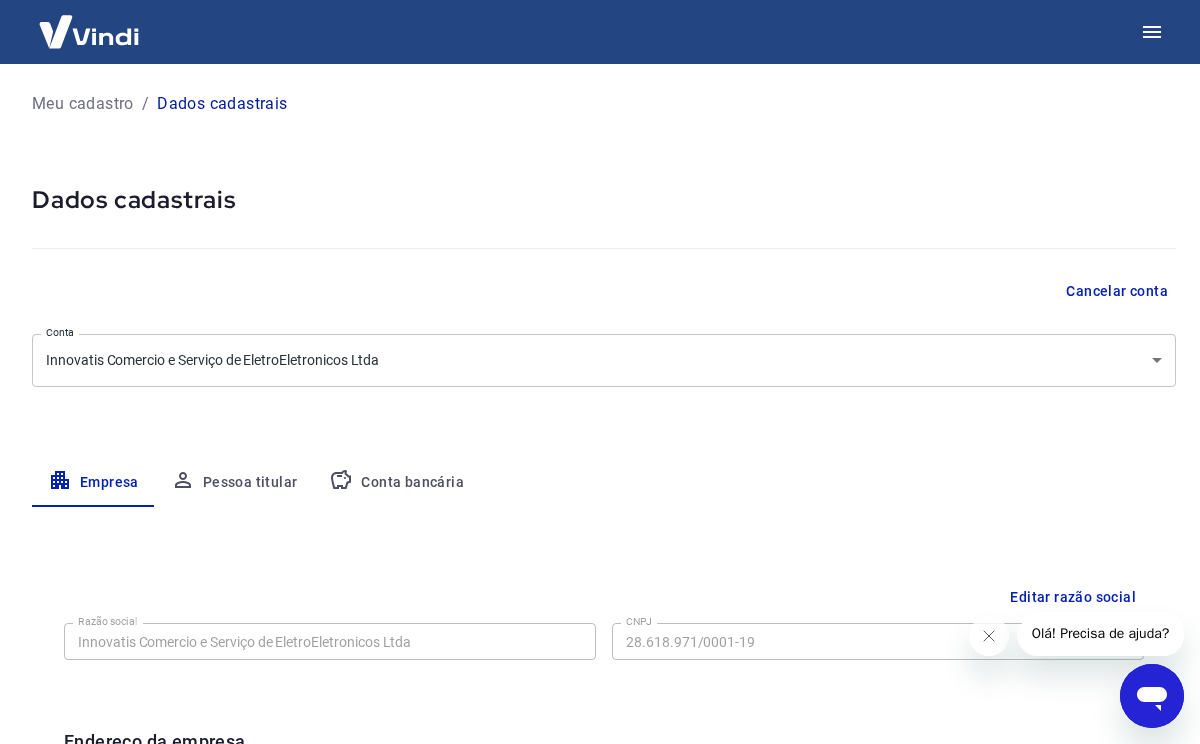 click at bounding box center [89, 31] 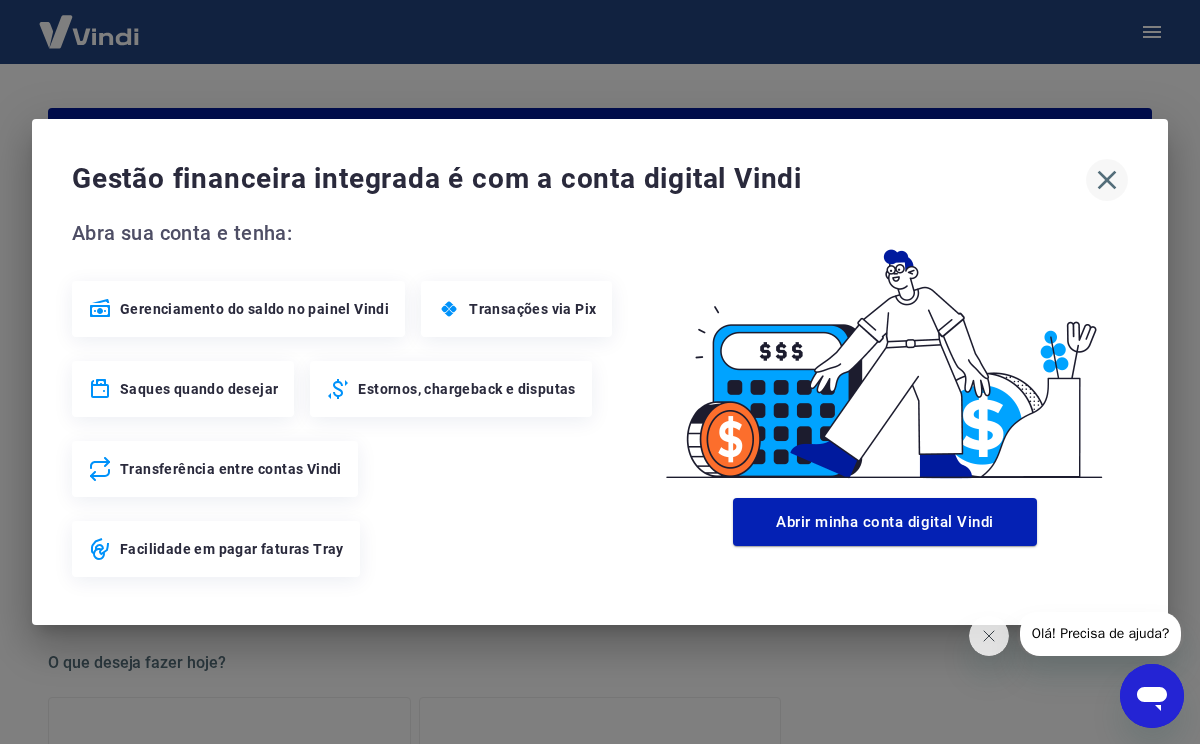 click 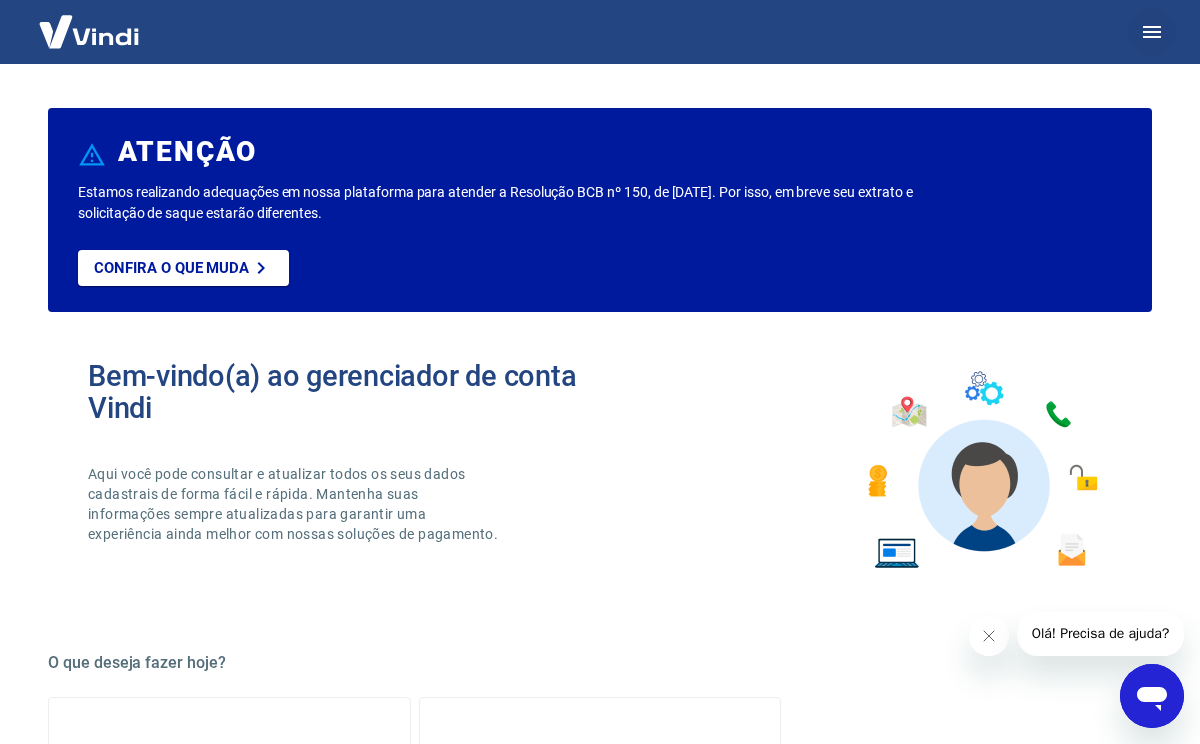 click 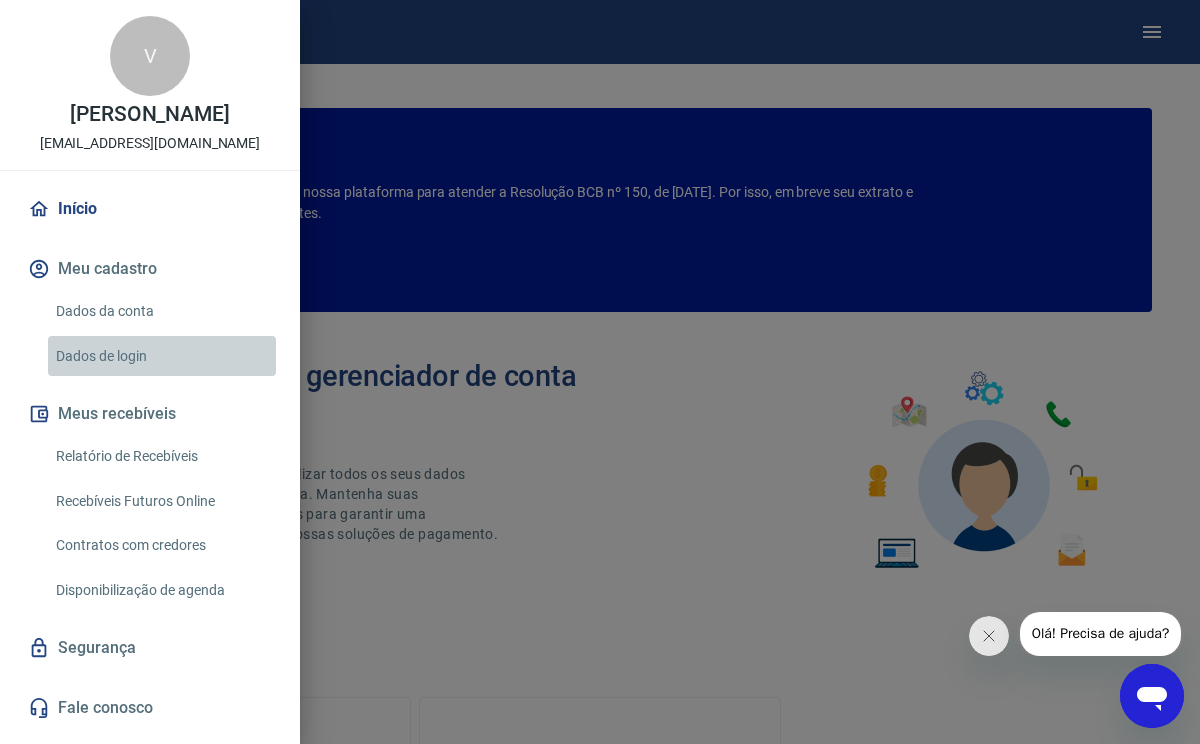click on "Dados de login" at bounding box center (162, 356) 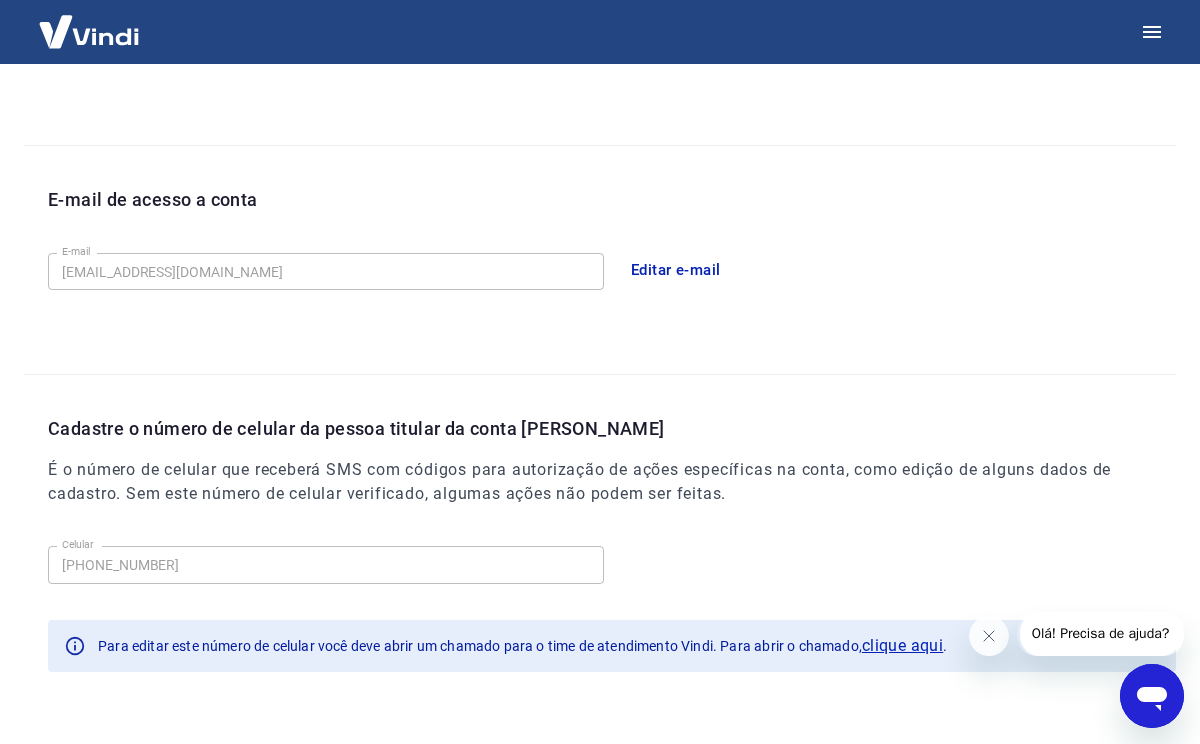 scroll, scrollTop: 520, scrollLeft: 0, axis: vertical 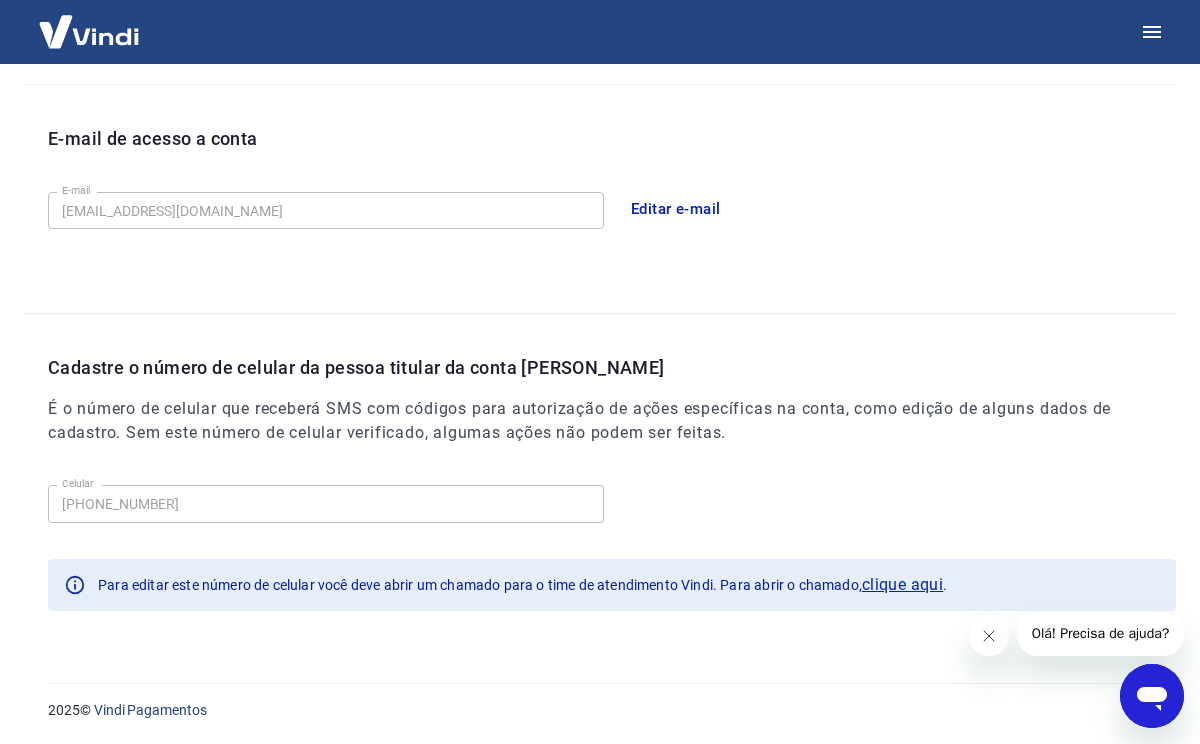 click 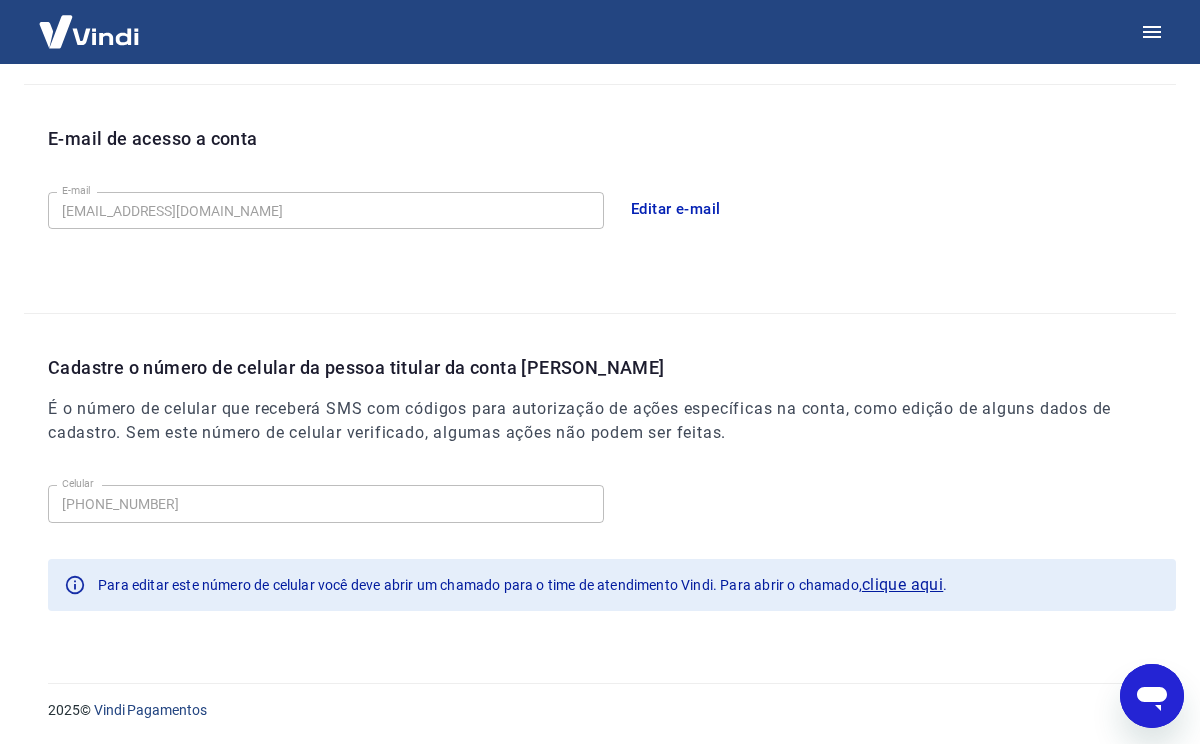 click on "clique aqui" at bounding box center (902, 585) 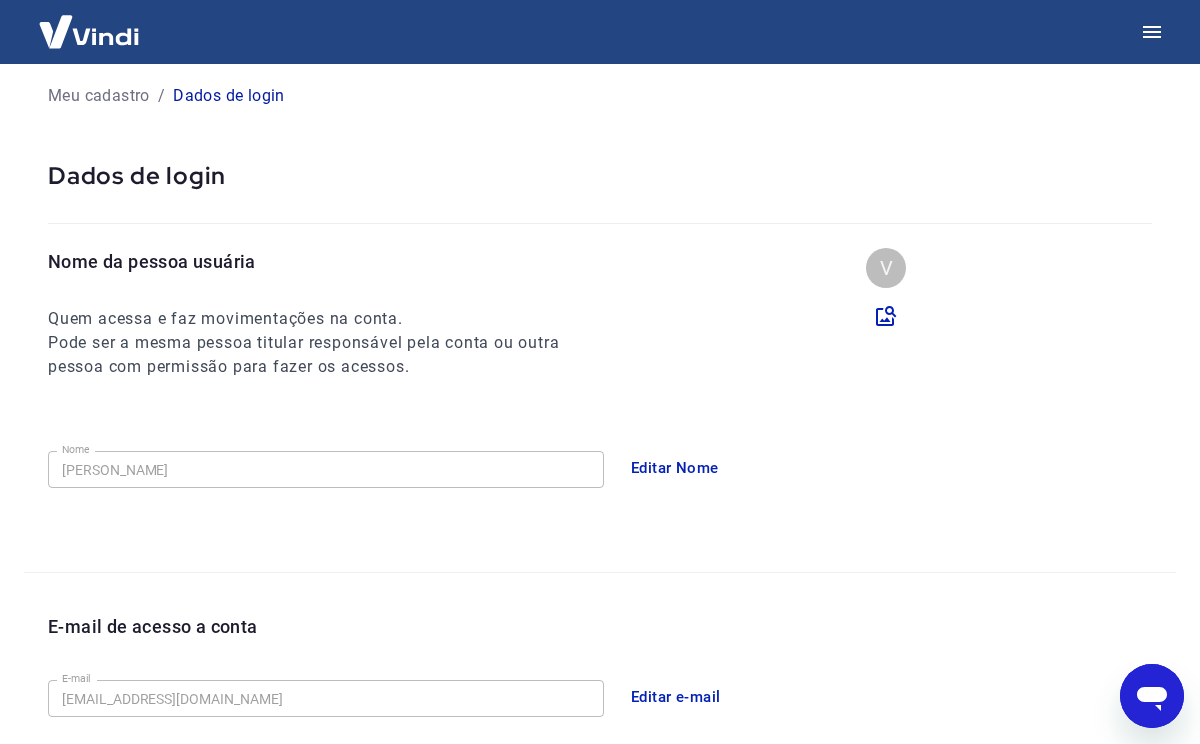 scroll, scrollTop: 0, scrollLeft: 0, axis: both 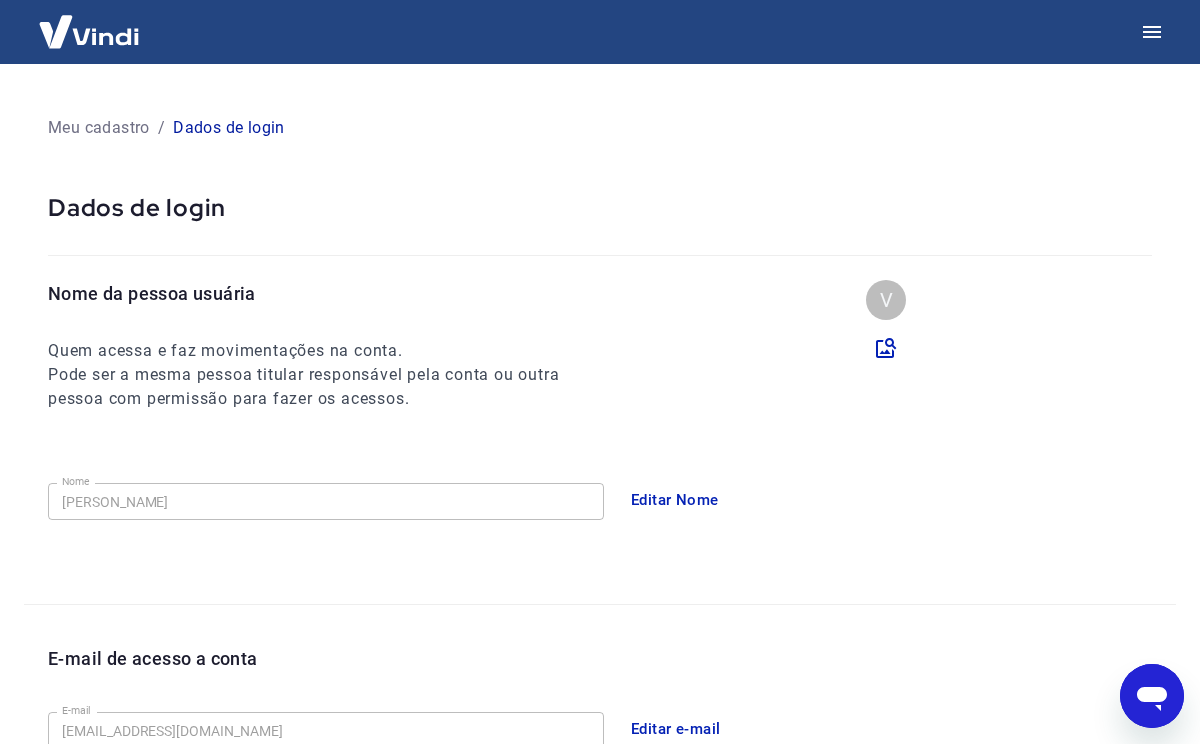click at bounding box center [89, 31] 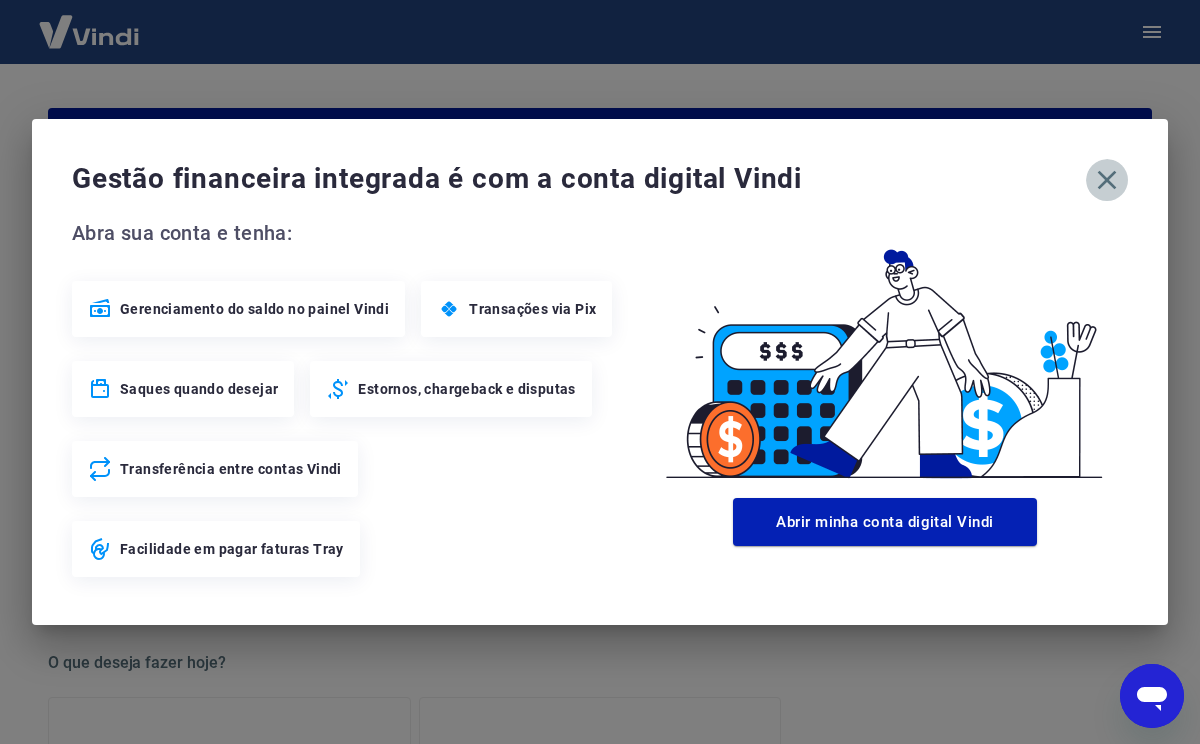 click 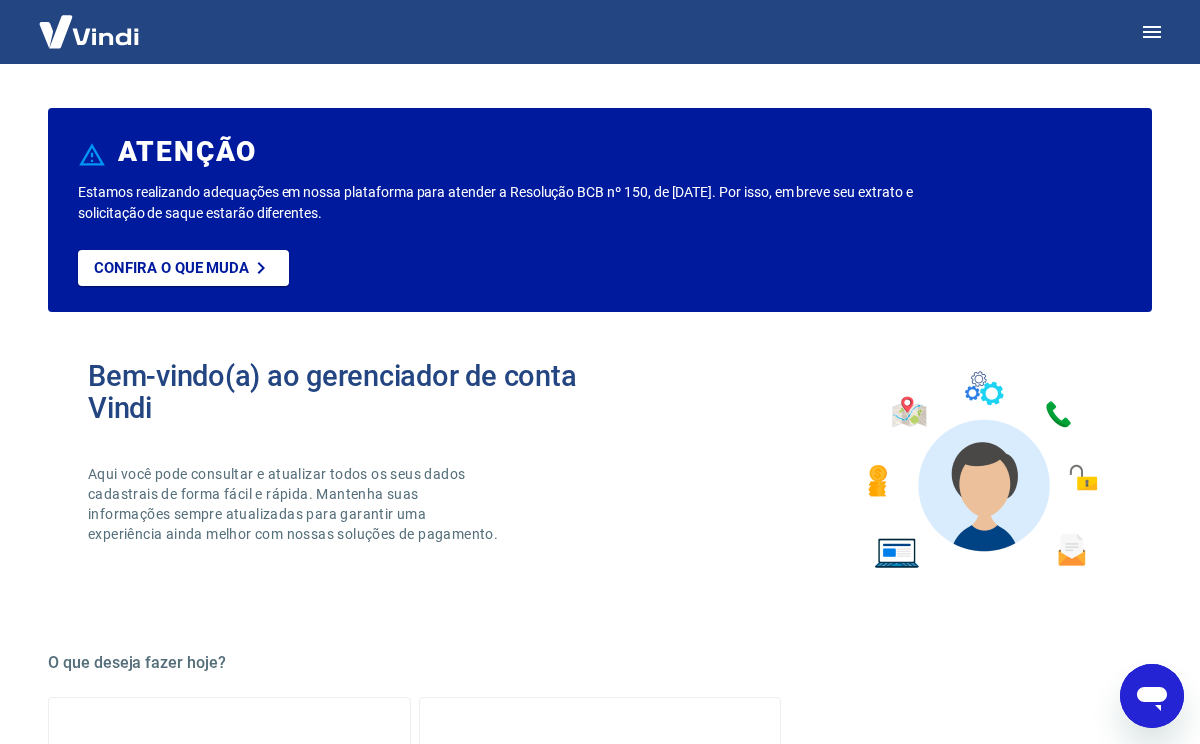 click at bounding box center [89, 31] 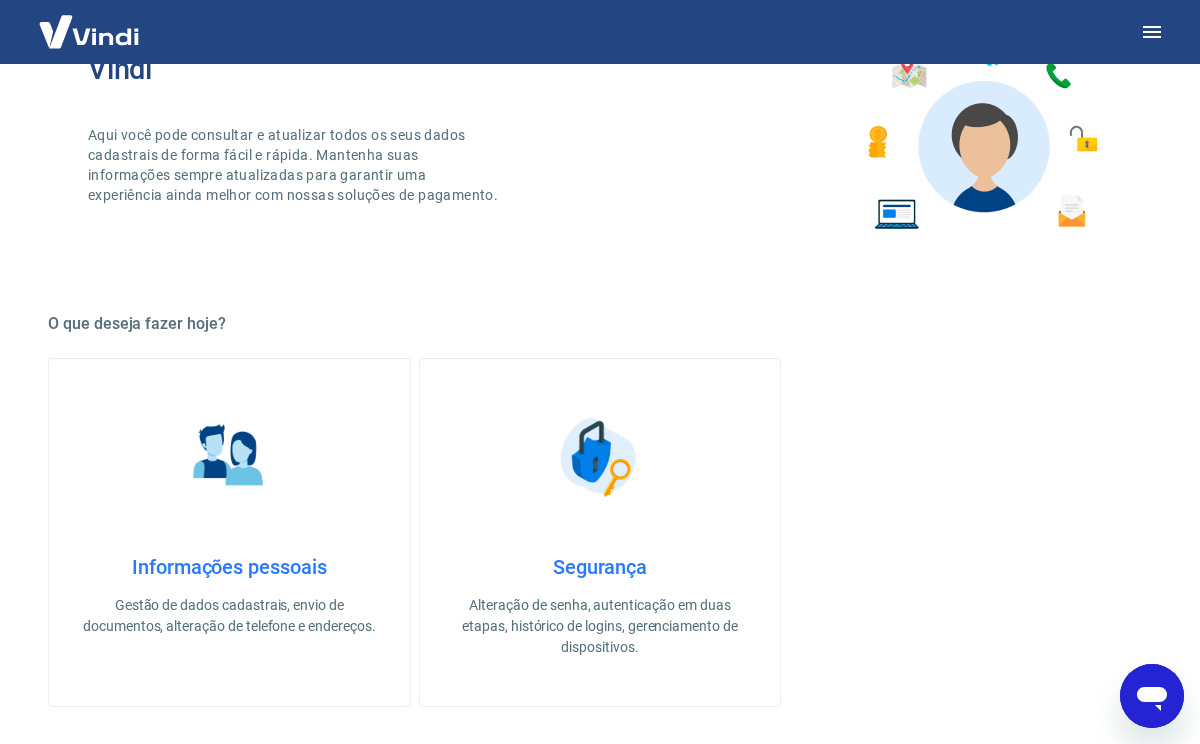 scroll, scrollTop: 0, scrollLeft: 0, axis: both 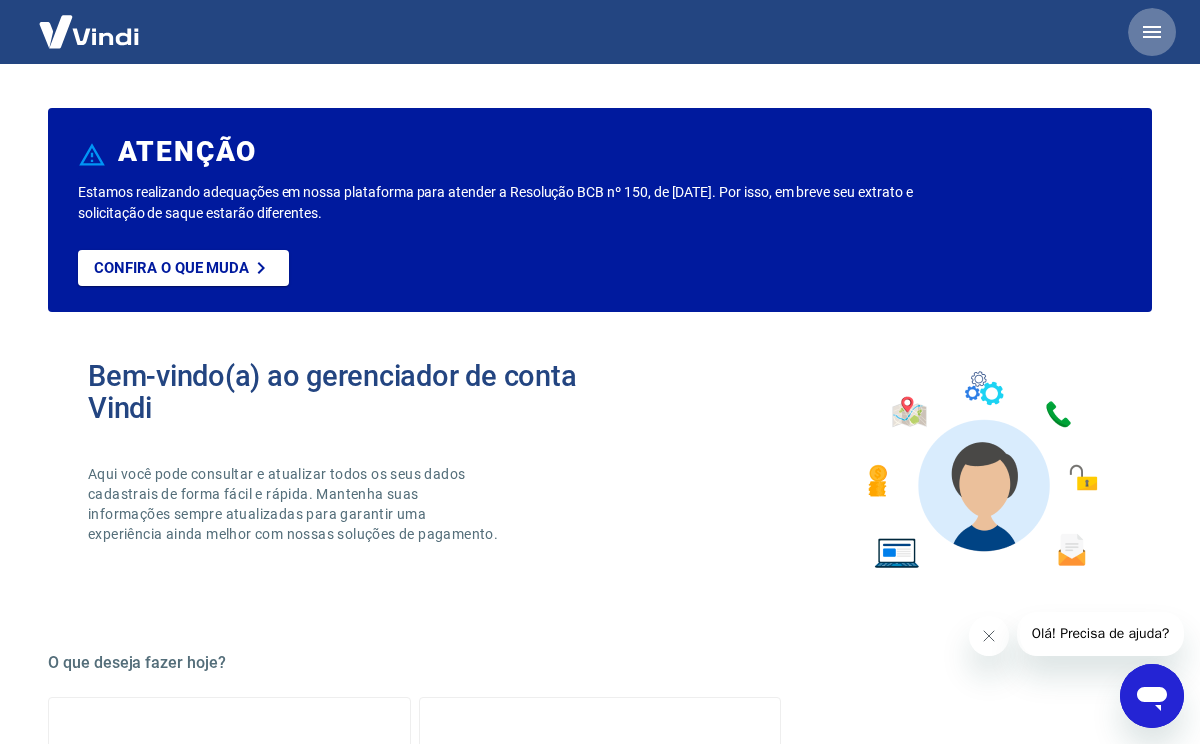 click 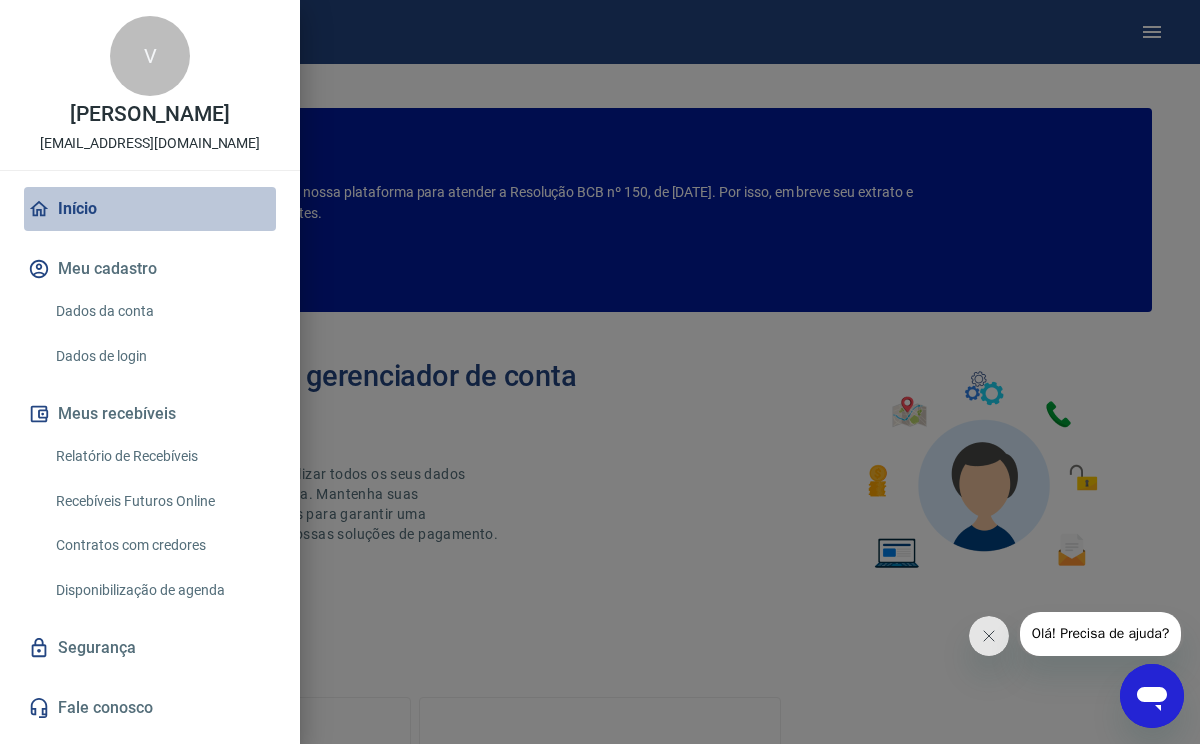 click on "Início" at bounding box center (150, 209) 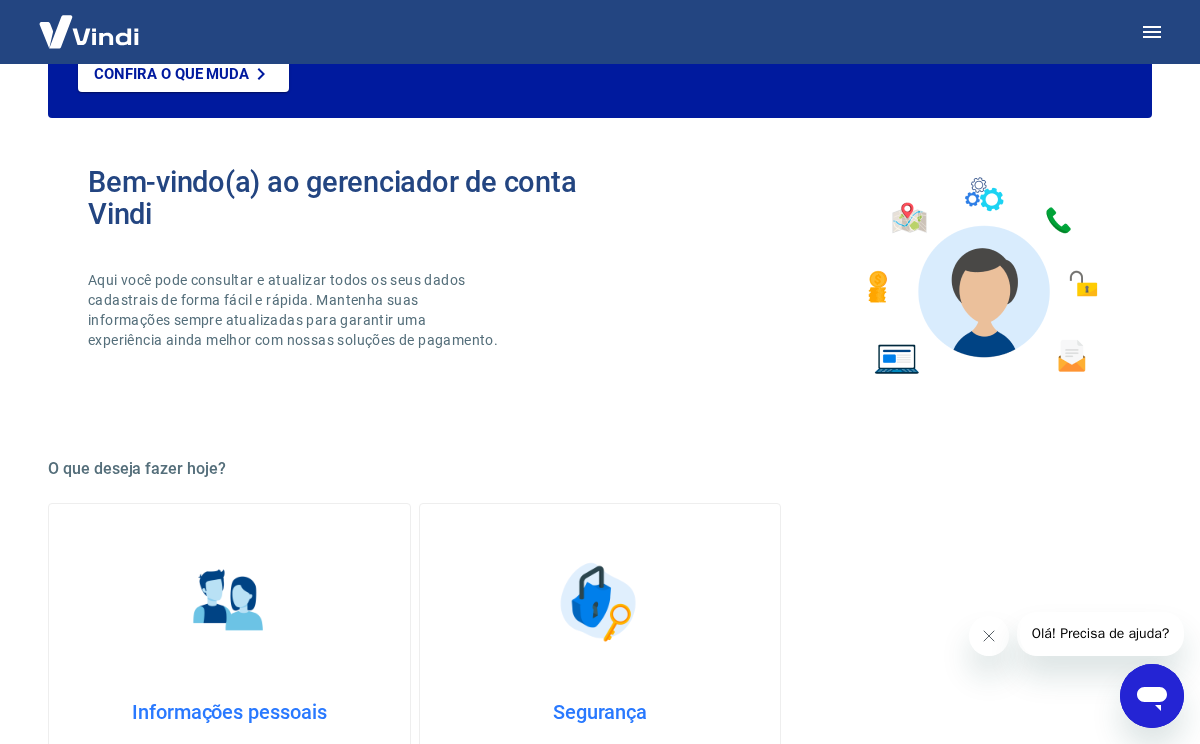 scroll, scrollTop: 0, scrollLeft: 0, axis: both 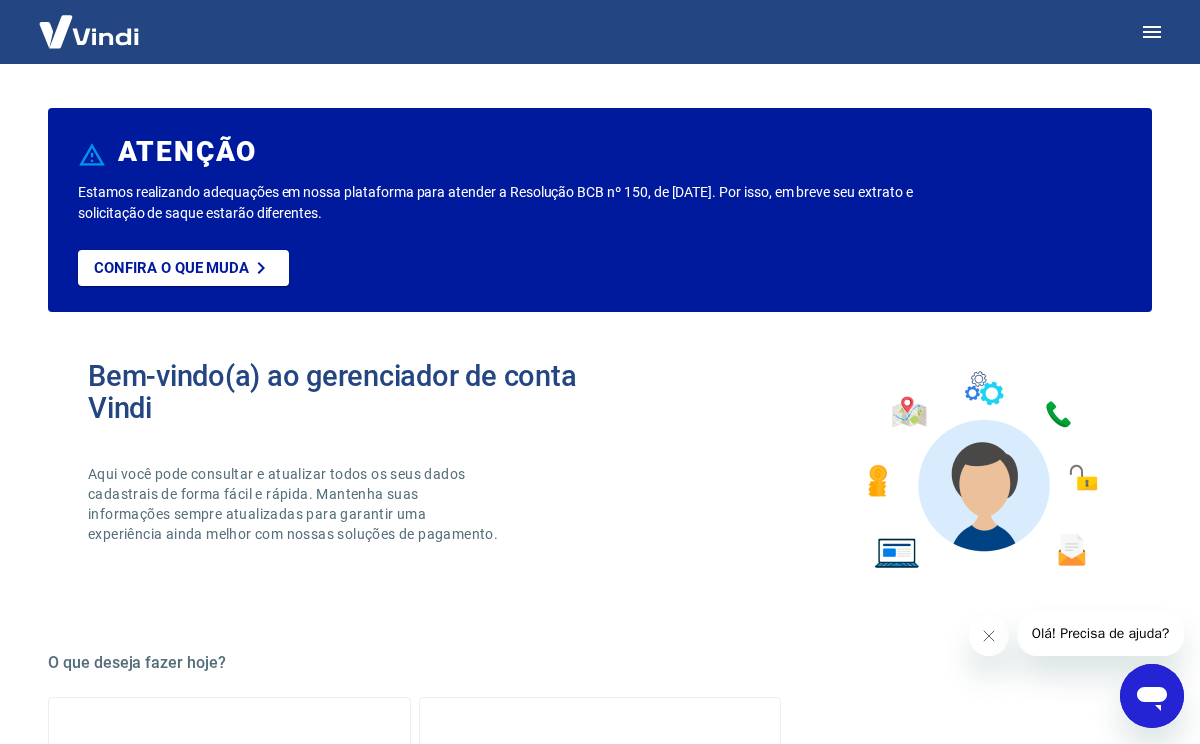 click at bounding box center (89, 31) 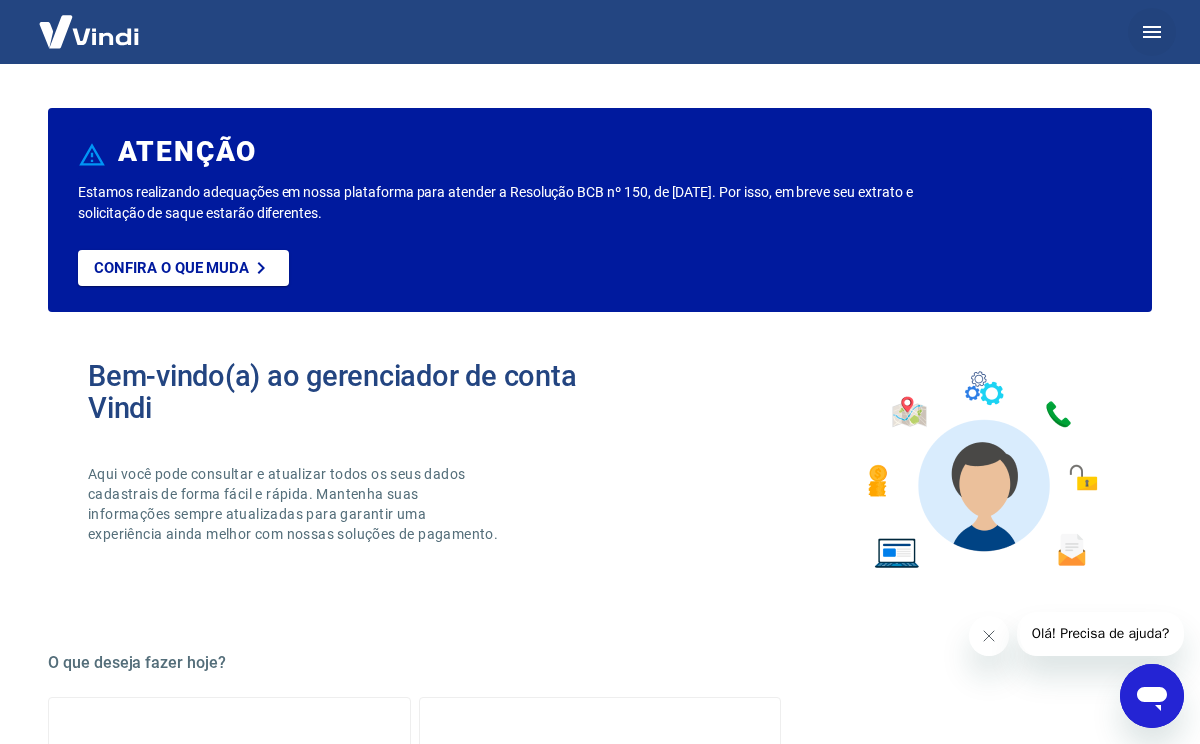 click 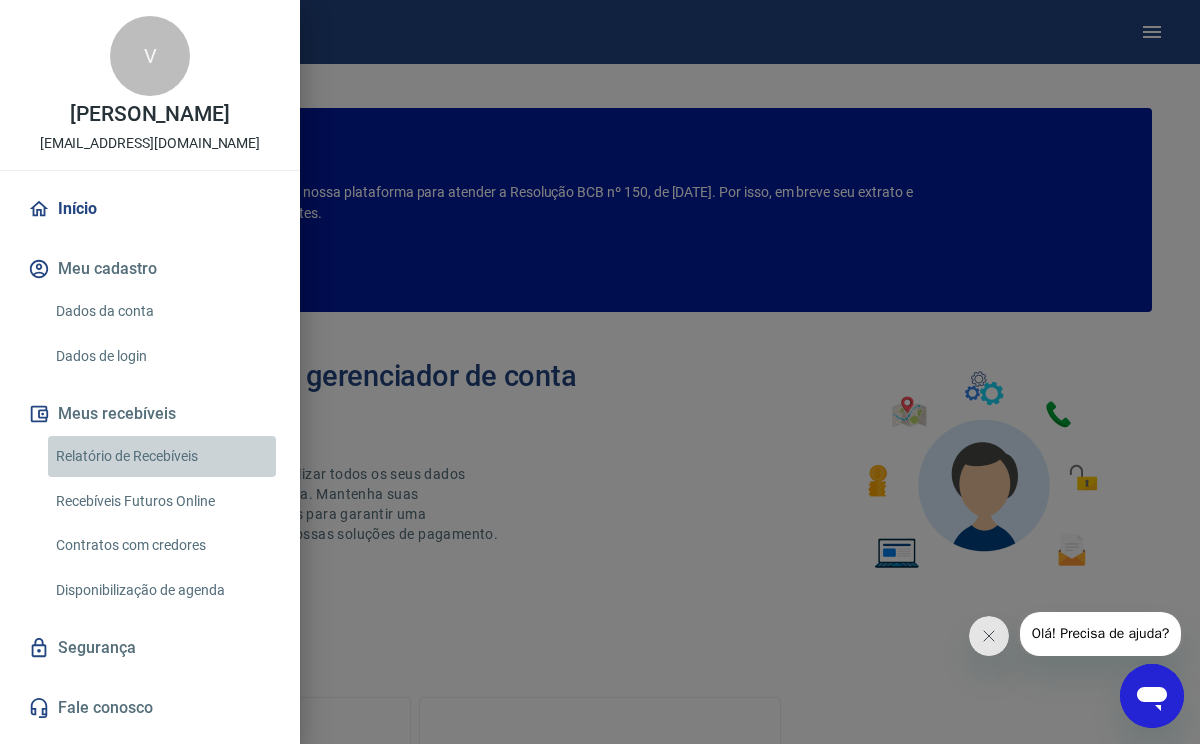 click on "Relatório de Recebíveis" at bounding box center [162, 456] 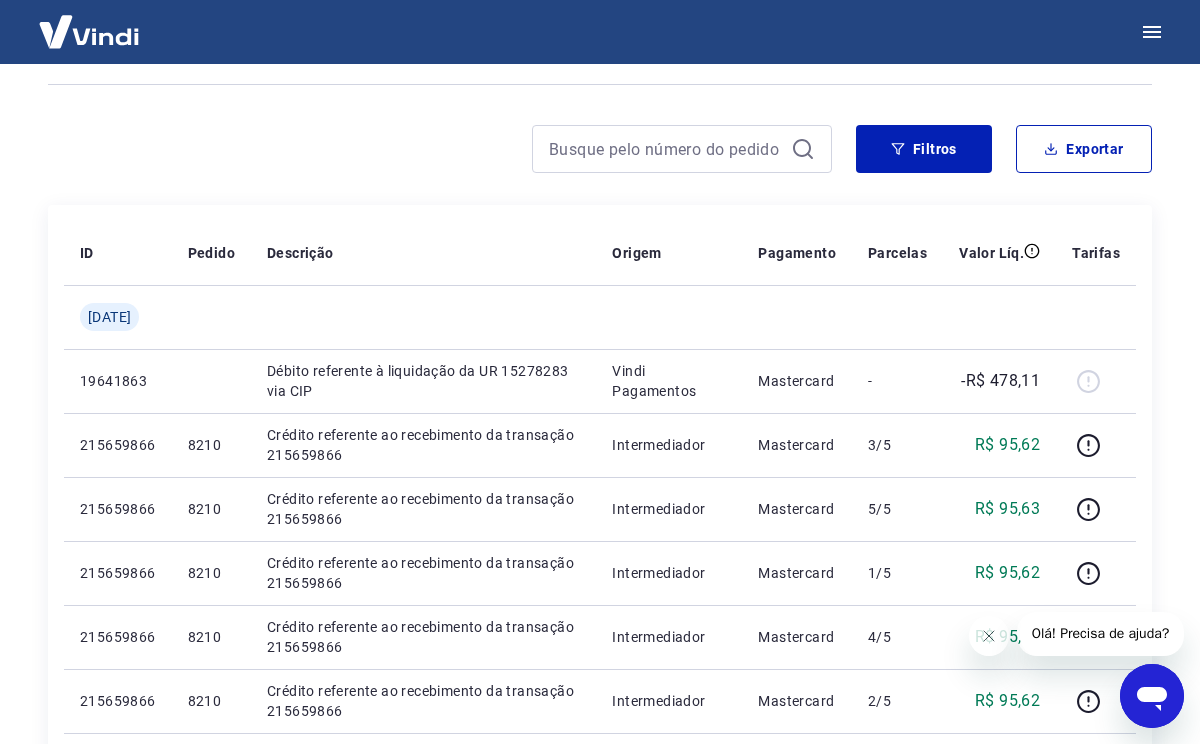 scroll, scrollTop: 0, scrollLeft: 0, axis: both 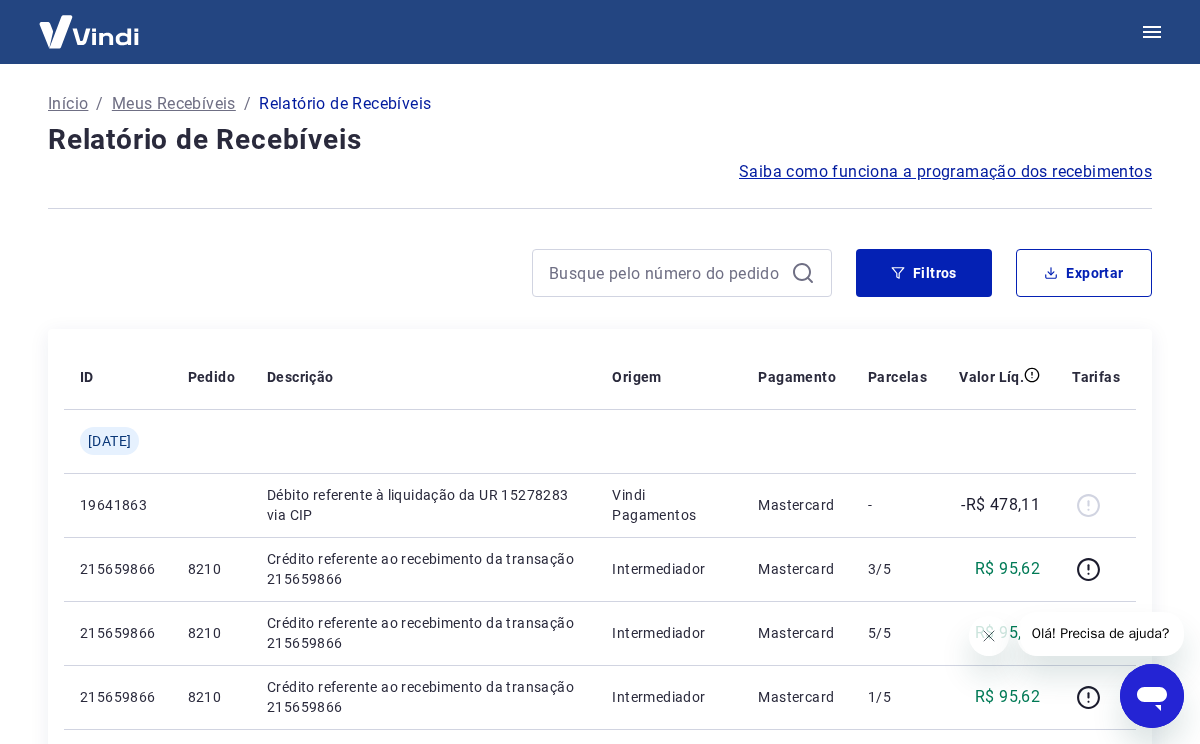 click at bounding box center [89, 31] 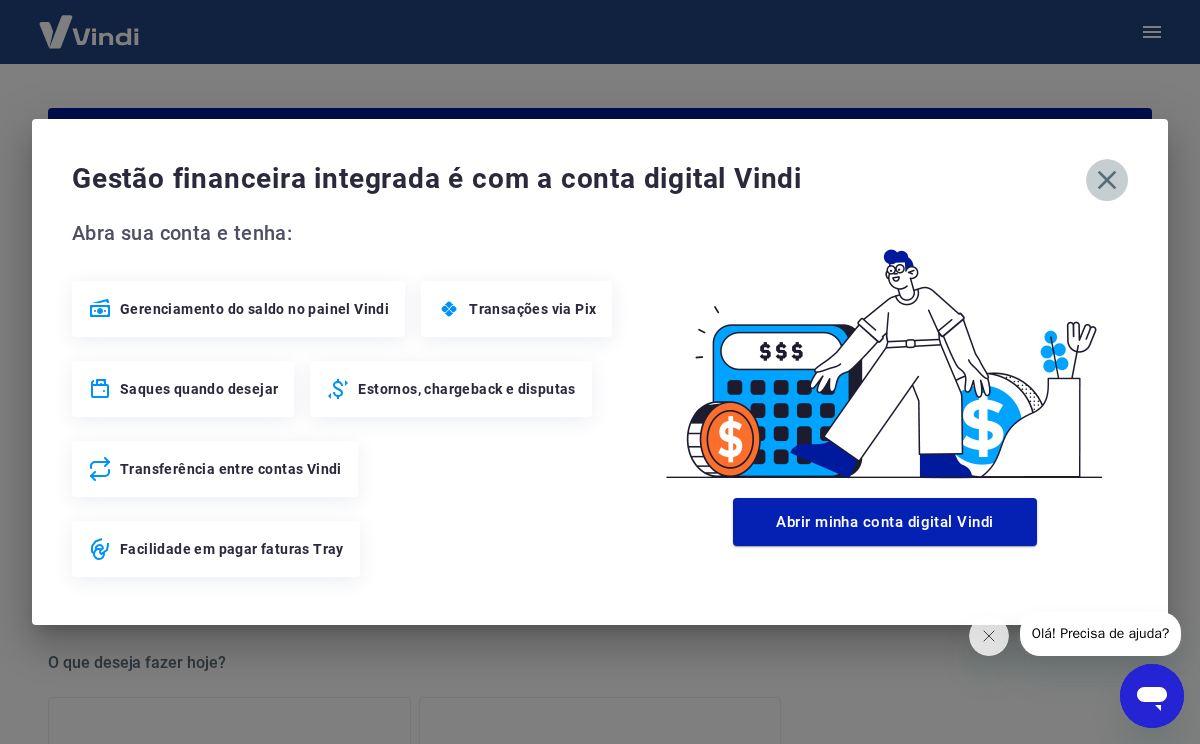 click 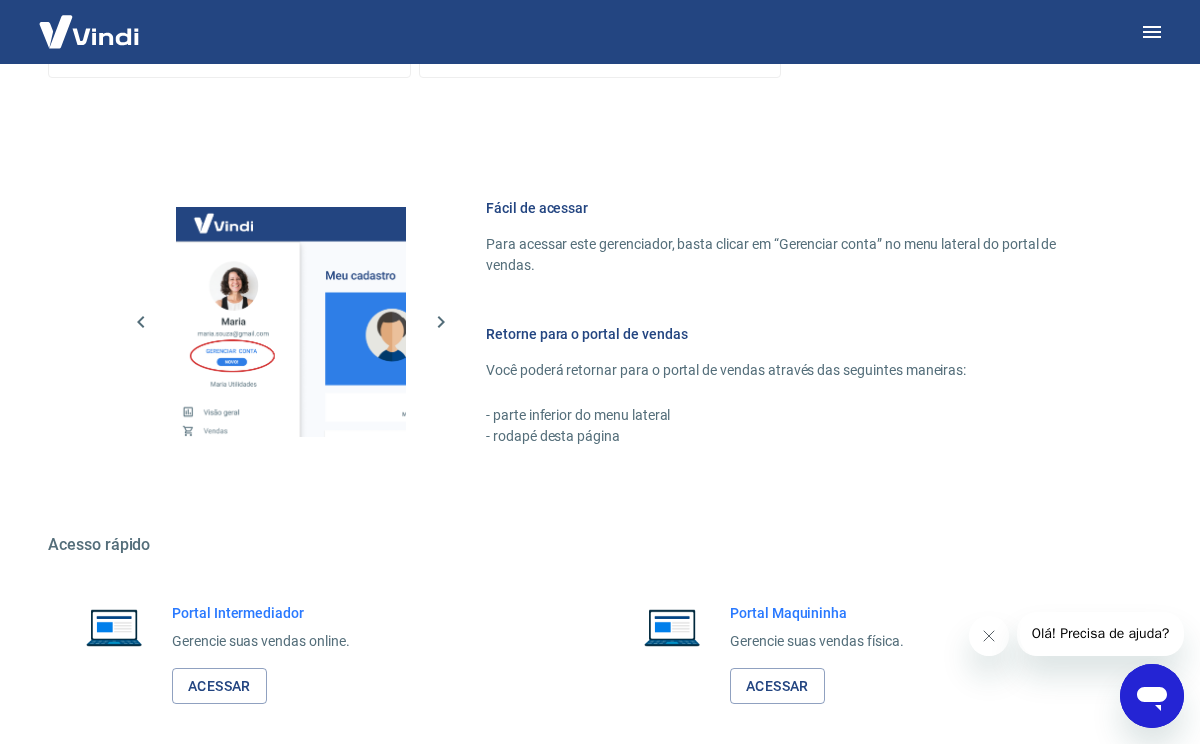 scroll, scrollTop: 1062, scrollLeft: 0, axis: vertical 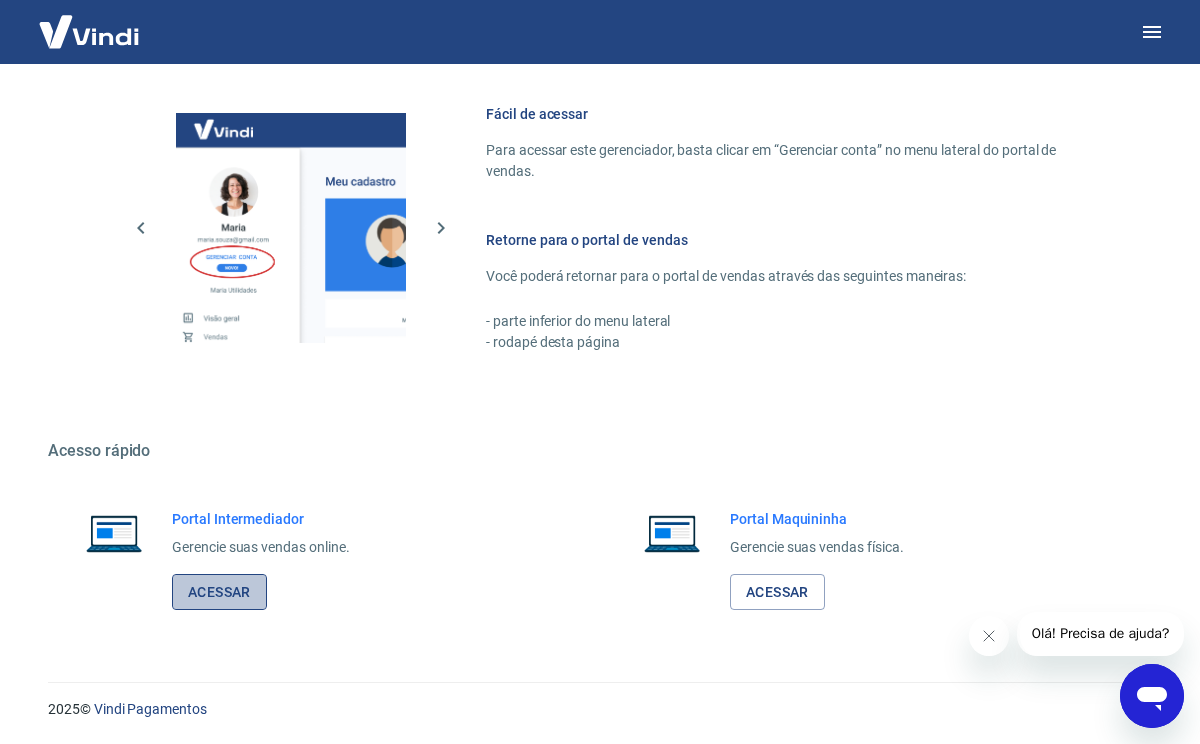 click on "Acessar" at bounding box center (219, 592) 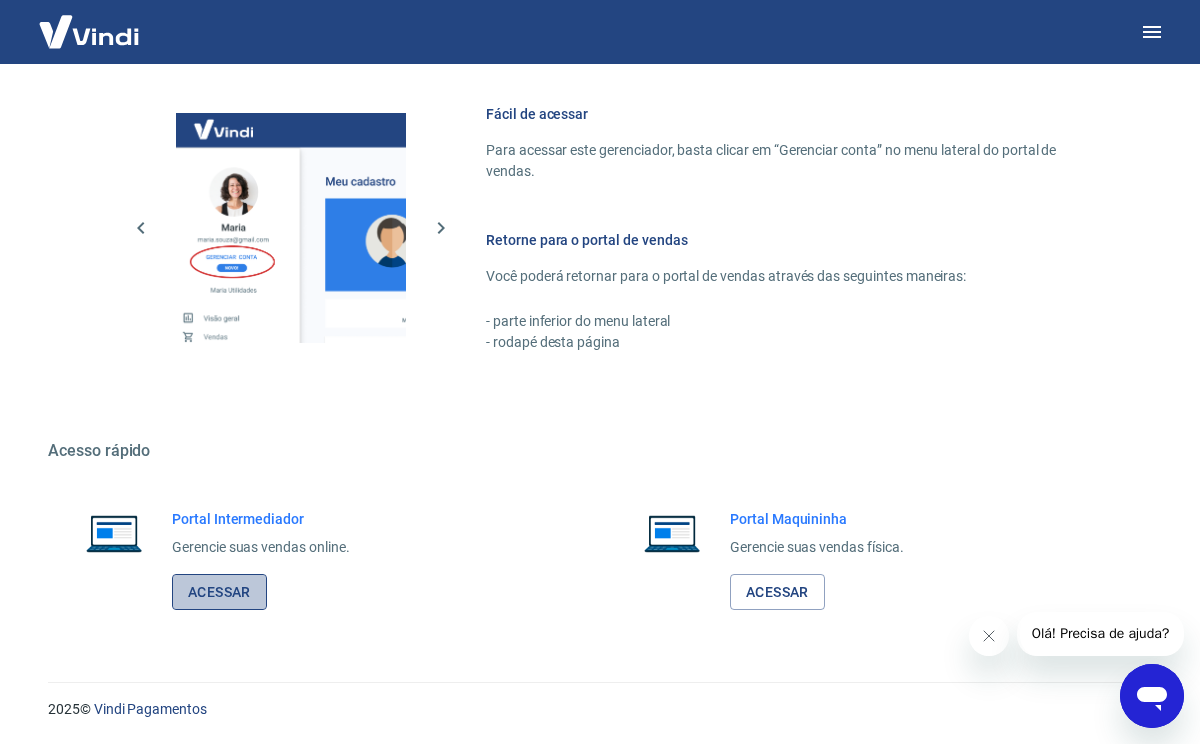 click on "Acessar" at bounding box center (219, 592) 